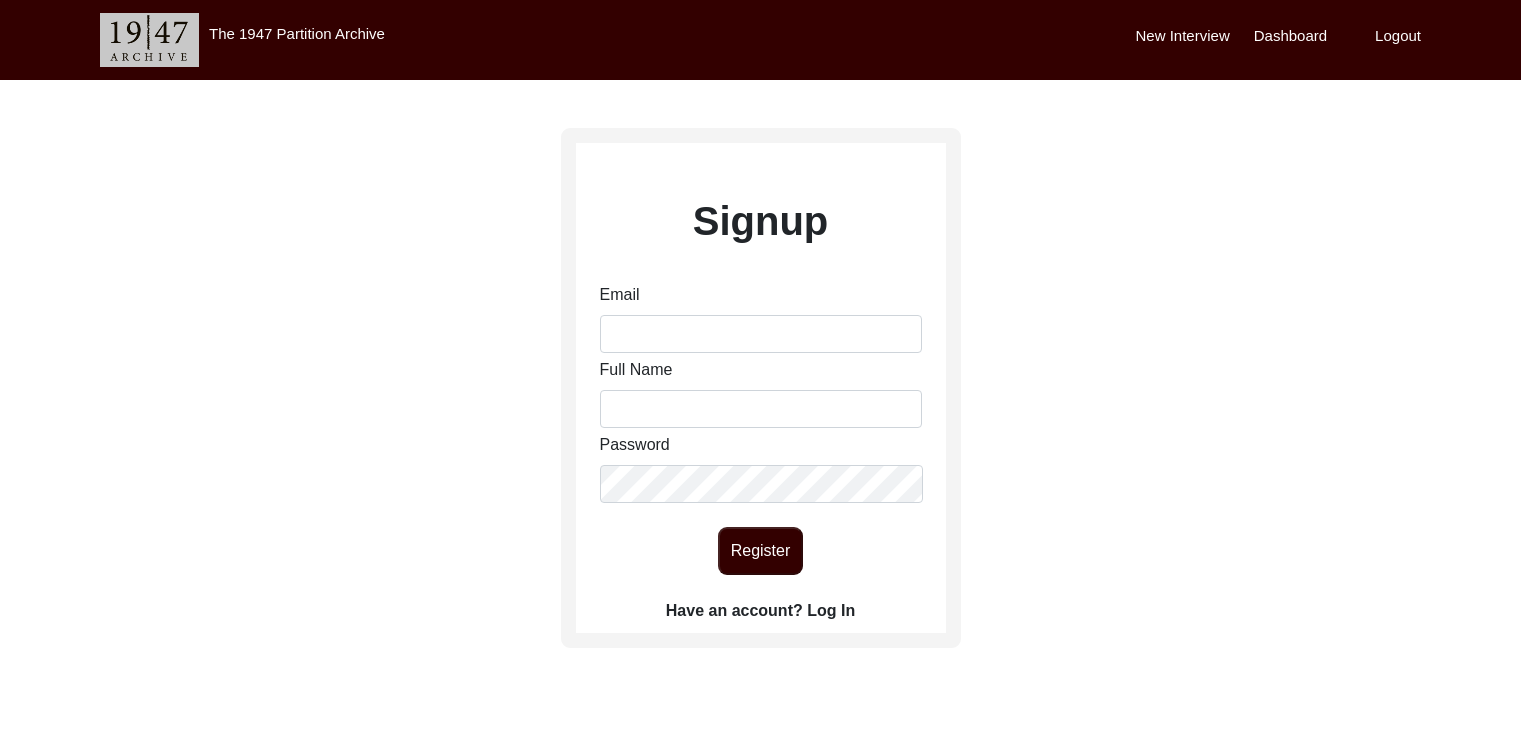 scroll, scrollTop: 0, scrollLeft: 0, axis: both 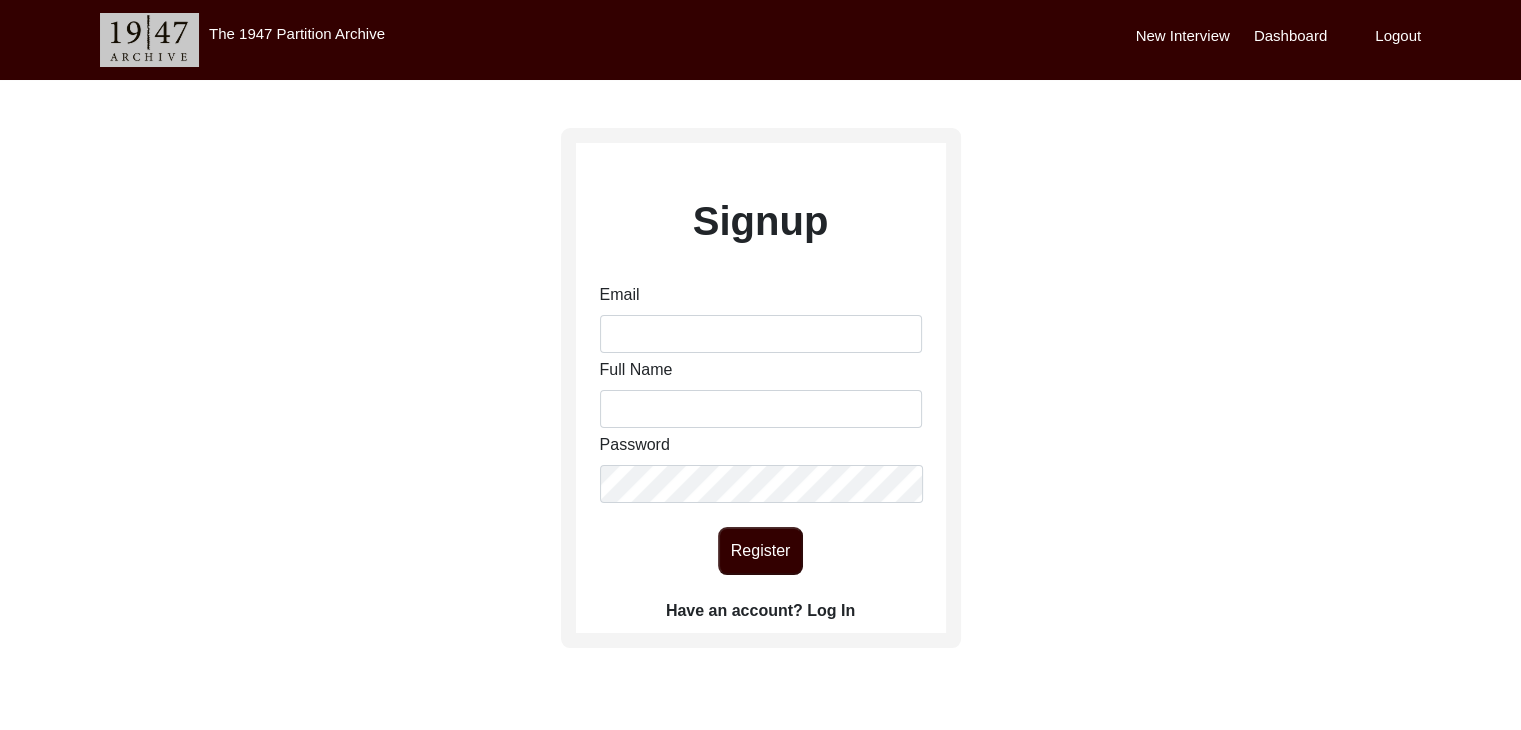 click on "Have an account? Log In" 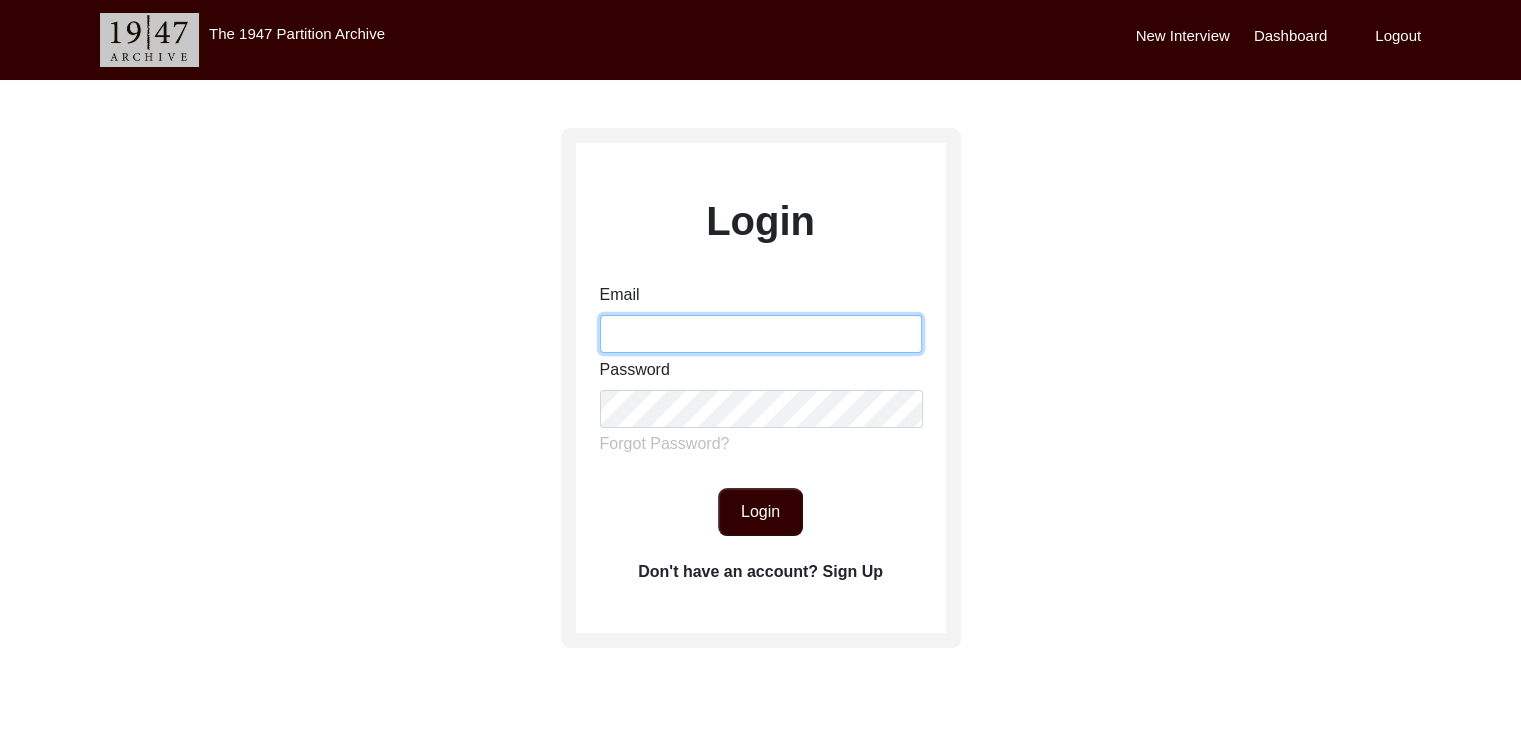 click on "Email" at bounding box center (761, 334) 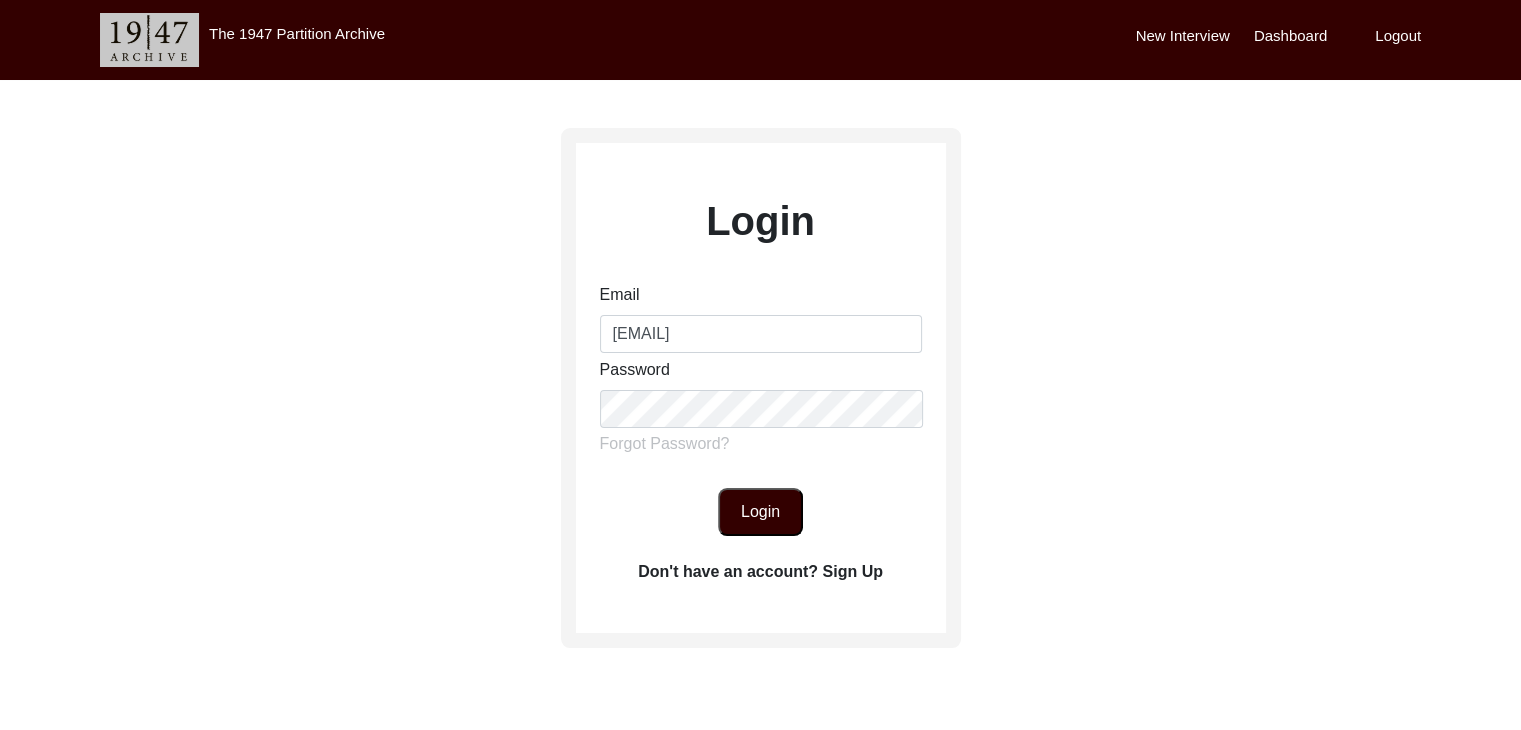 click on "Login" 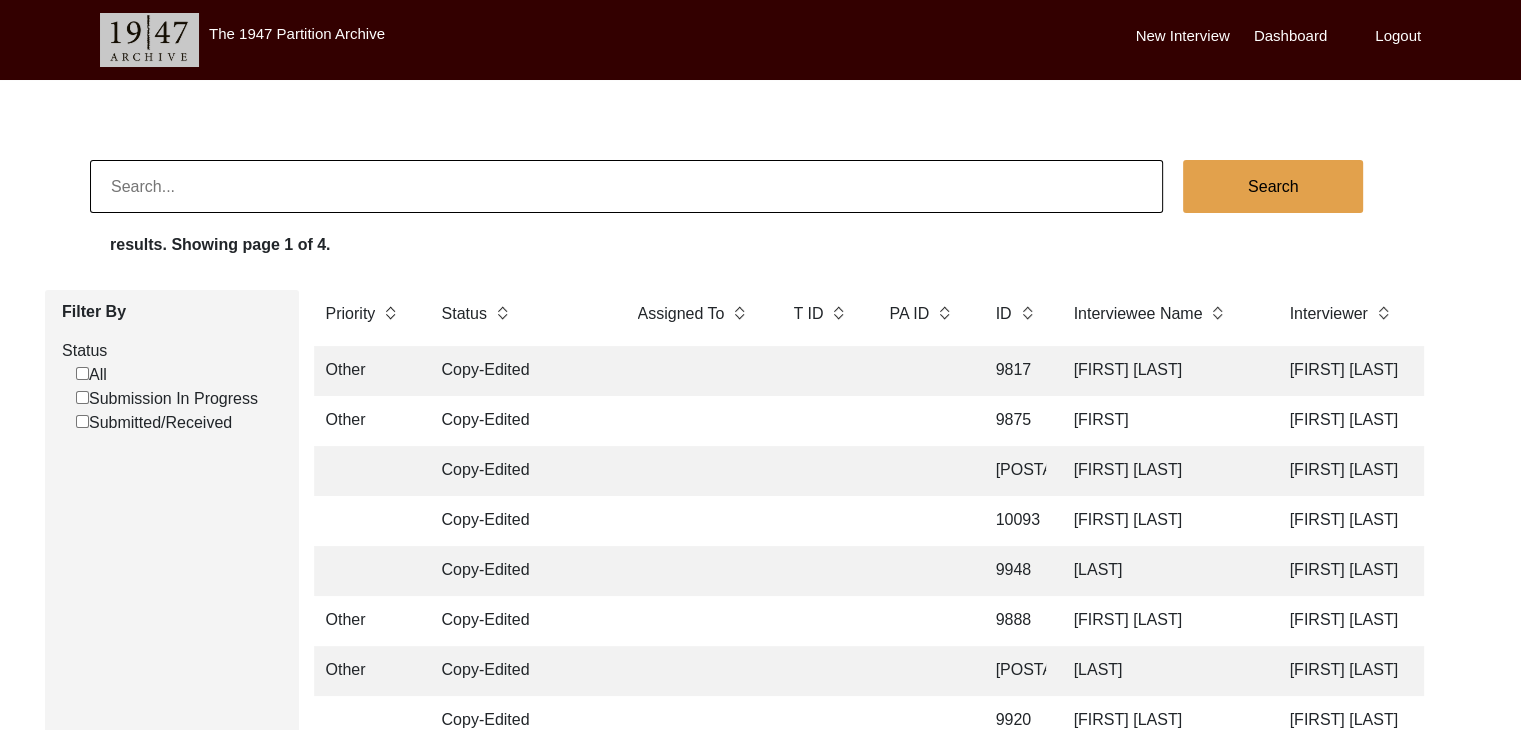 click on "results. Showing page 1 of 4." 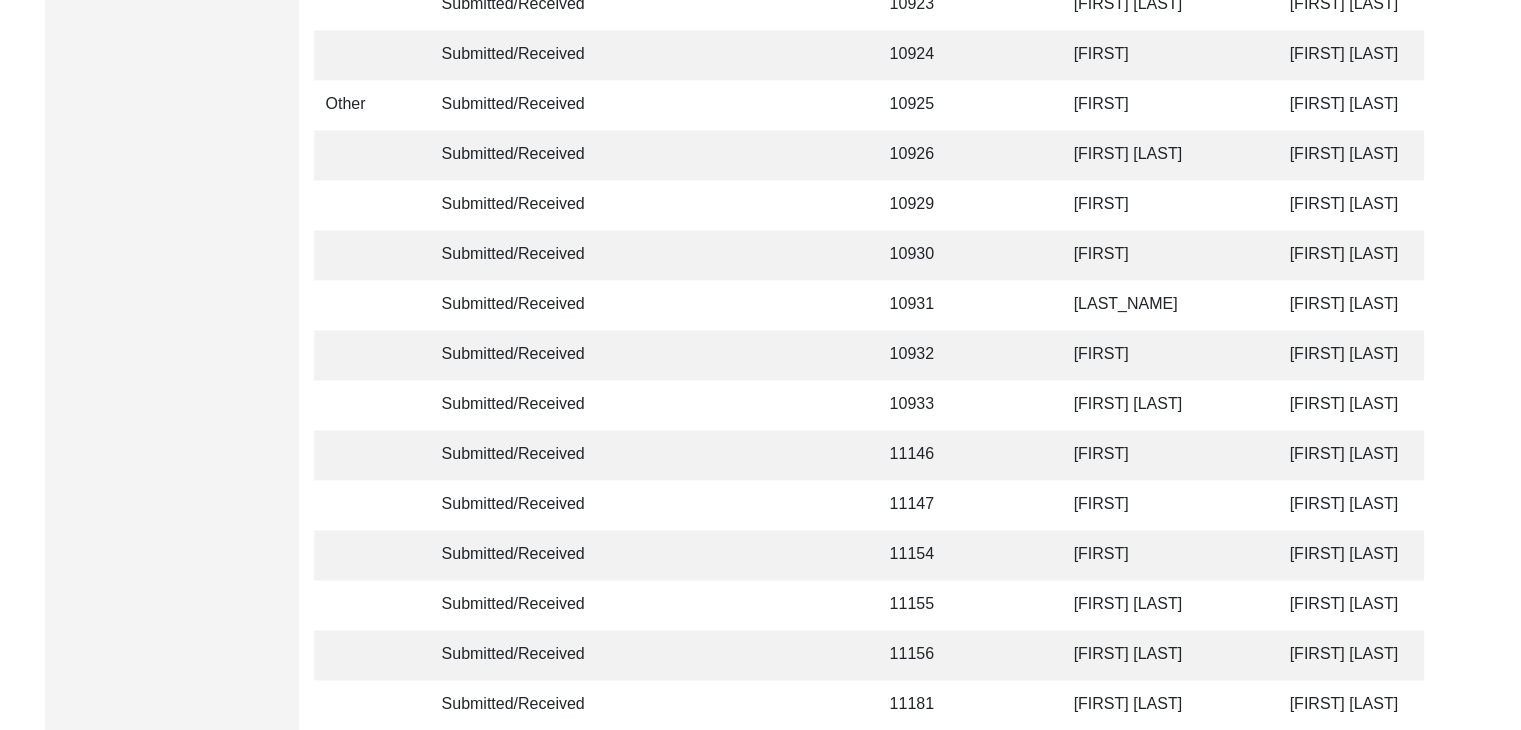 scroll, scrollTop: 2918, scrollLeft: 0, axis: vertical 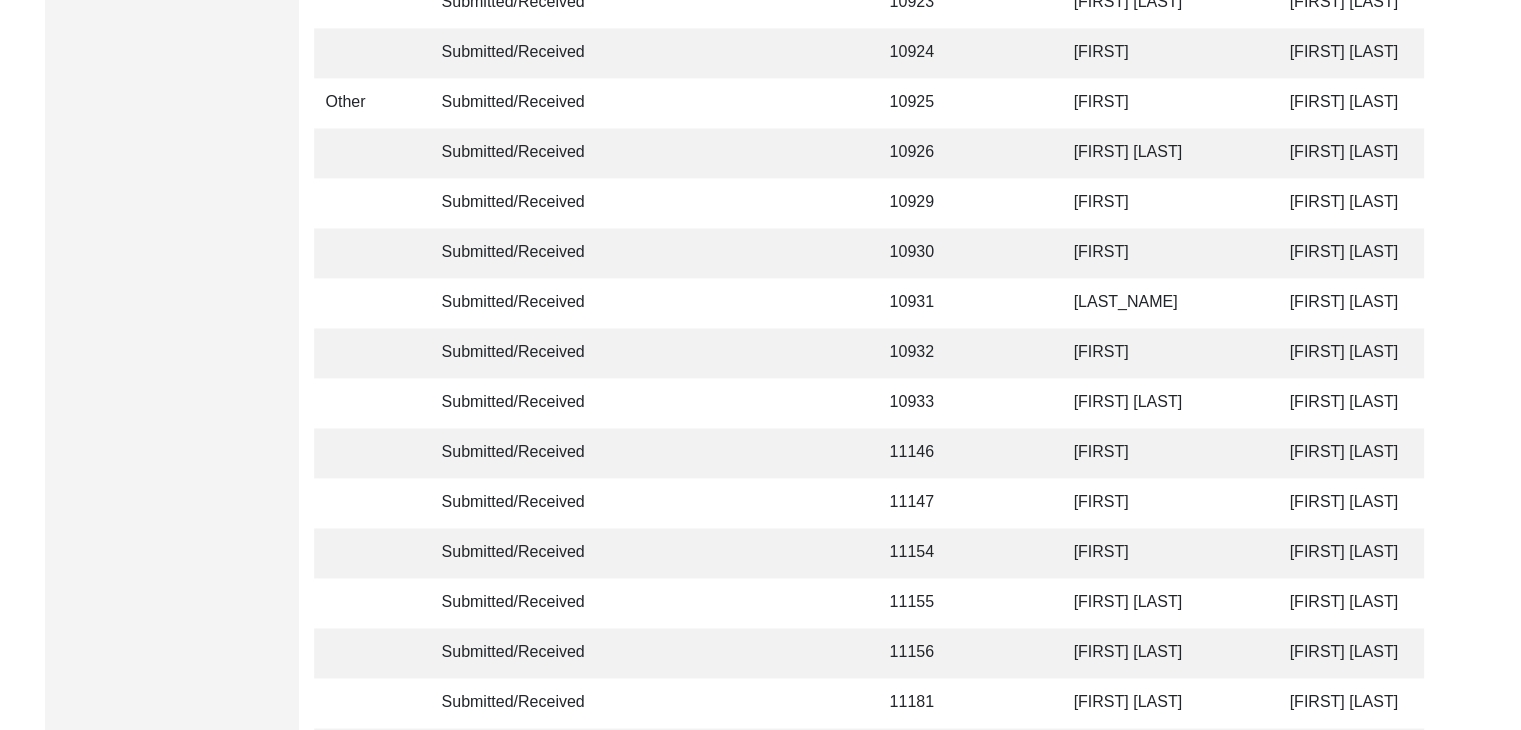 click on "[FIRST]" 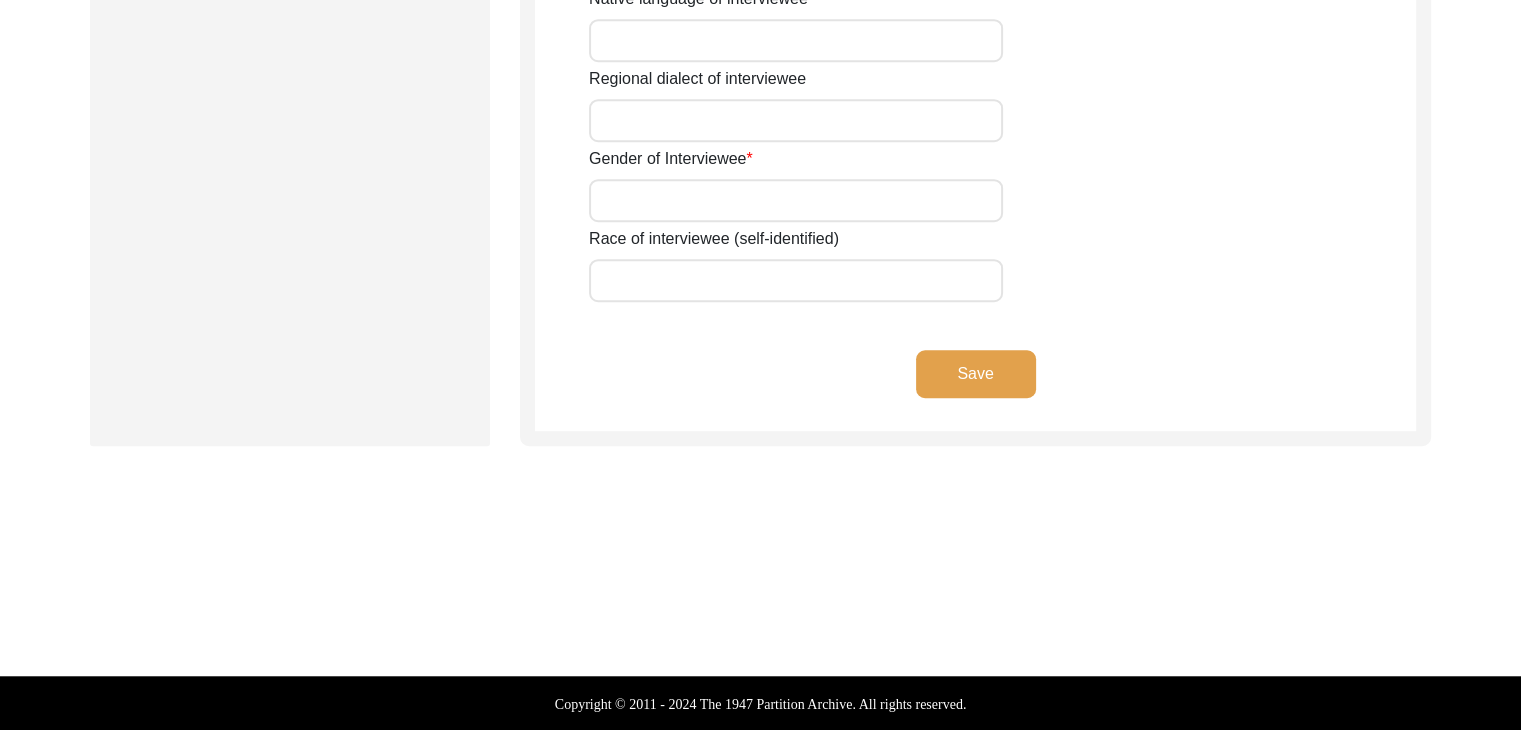 type on "NA" 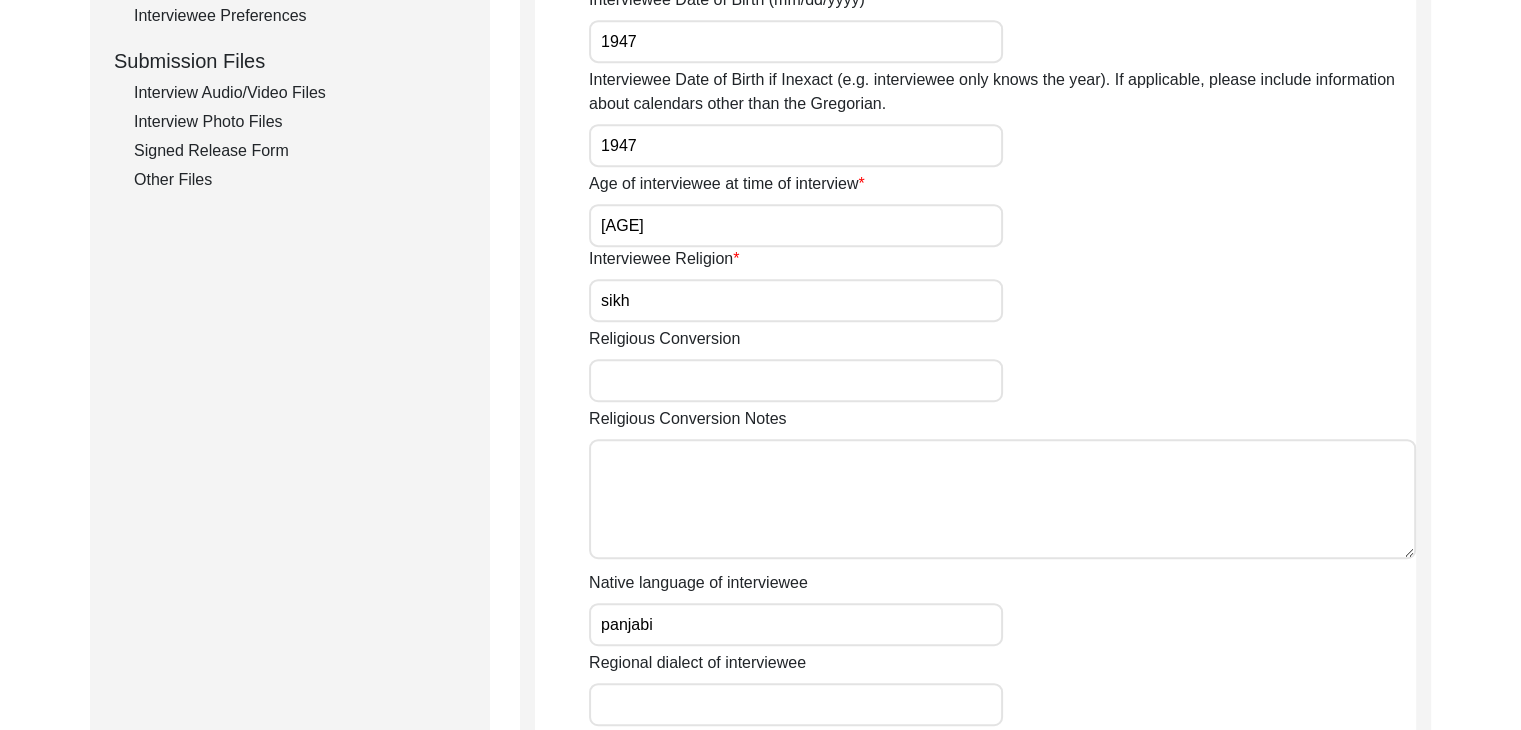scroll, scrollTop: 944, scrollLeft: 0, axis: vertical 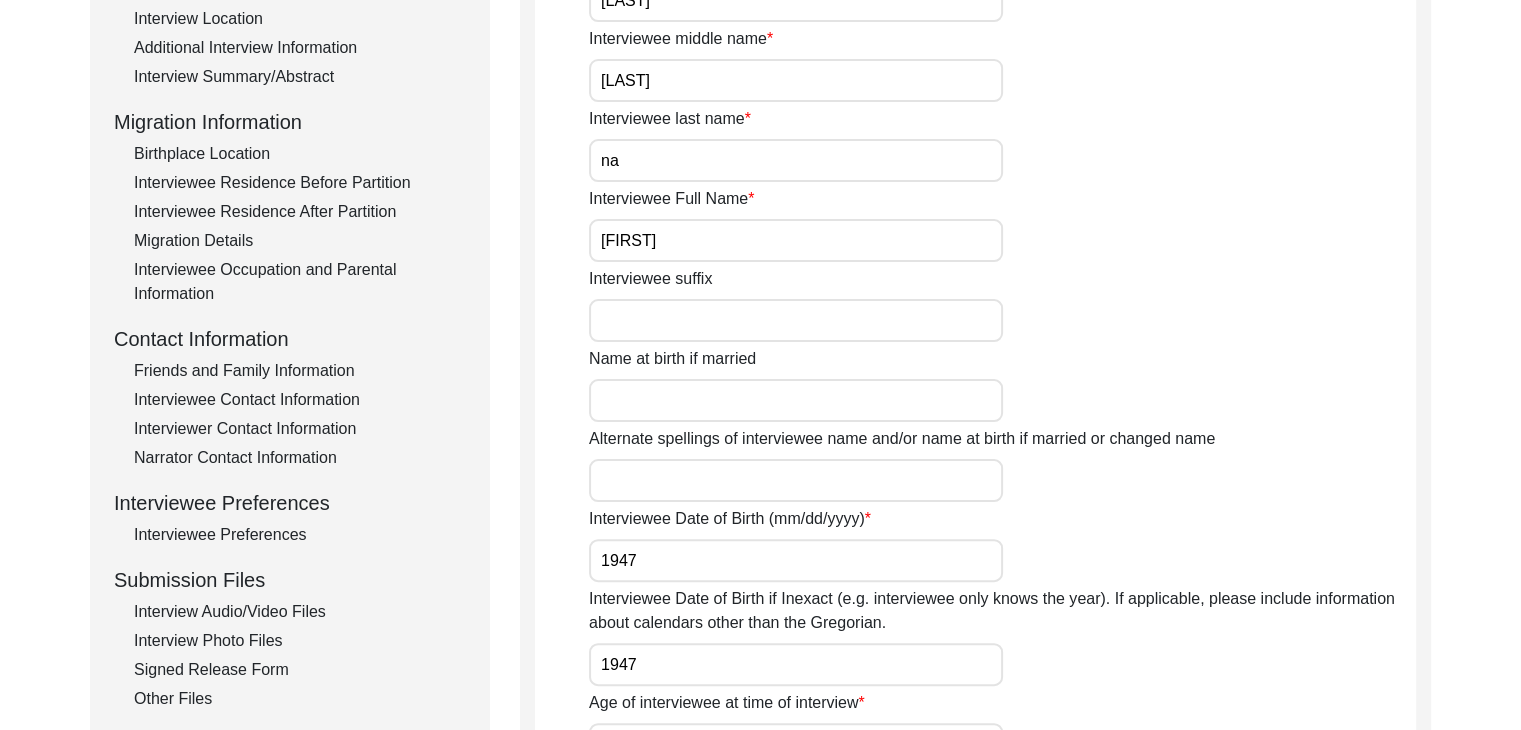 click on "Interview Audio/Video Files" 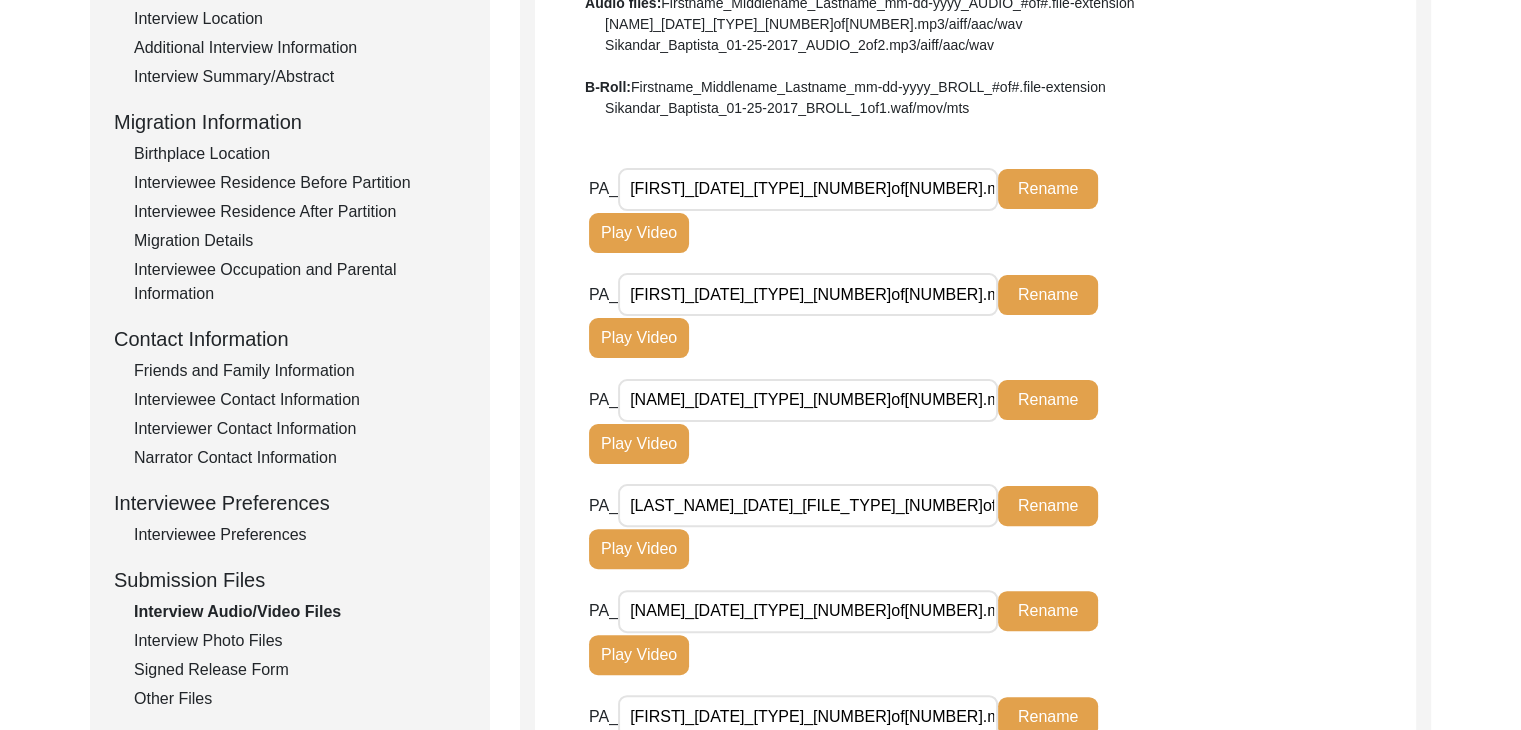 click on "Play Video" 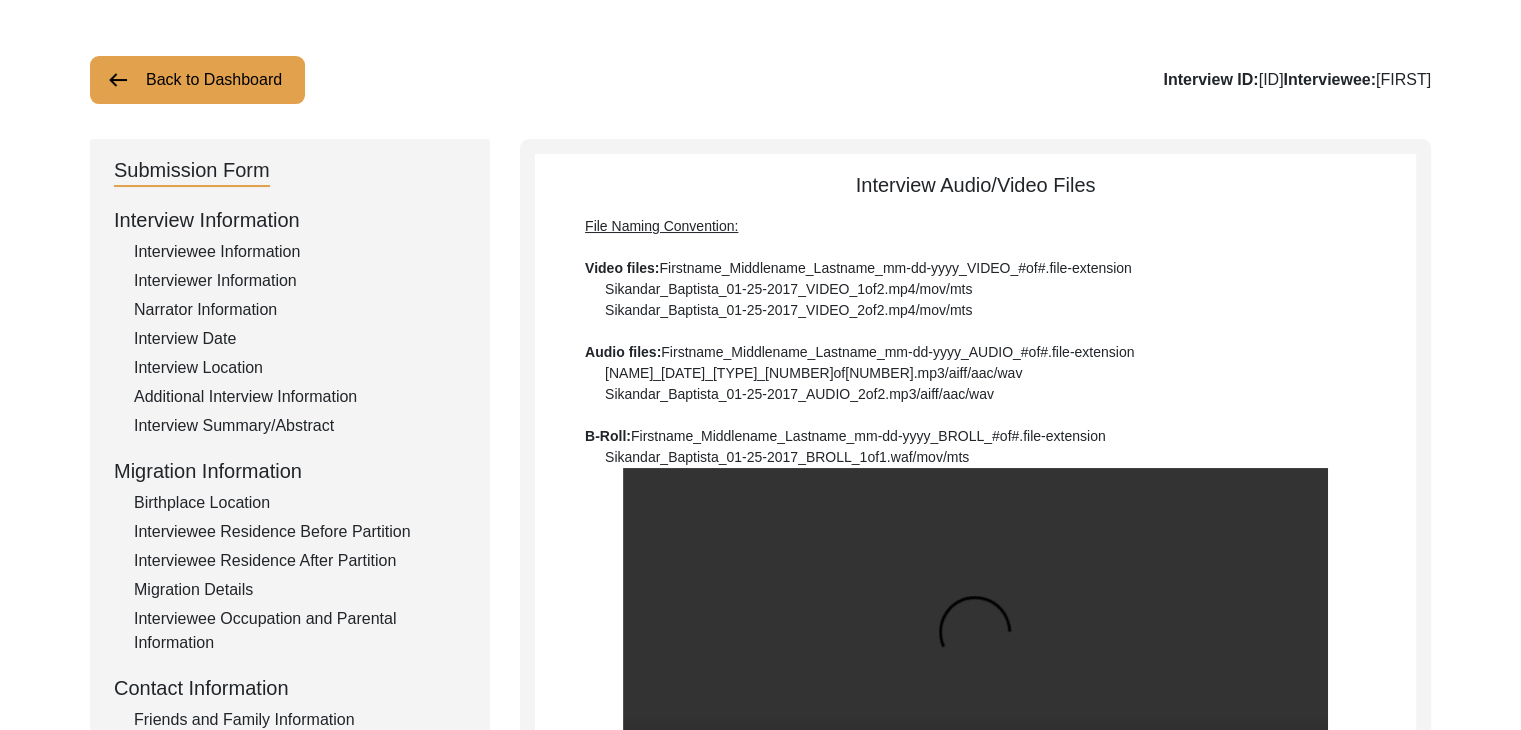 scroll, scrollTop: 77, scrollLeft: 0, axis: vertical 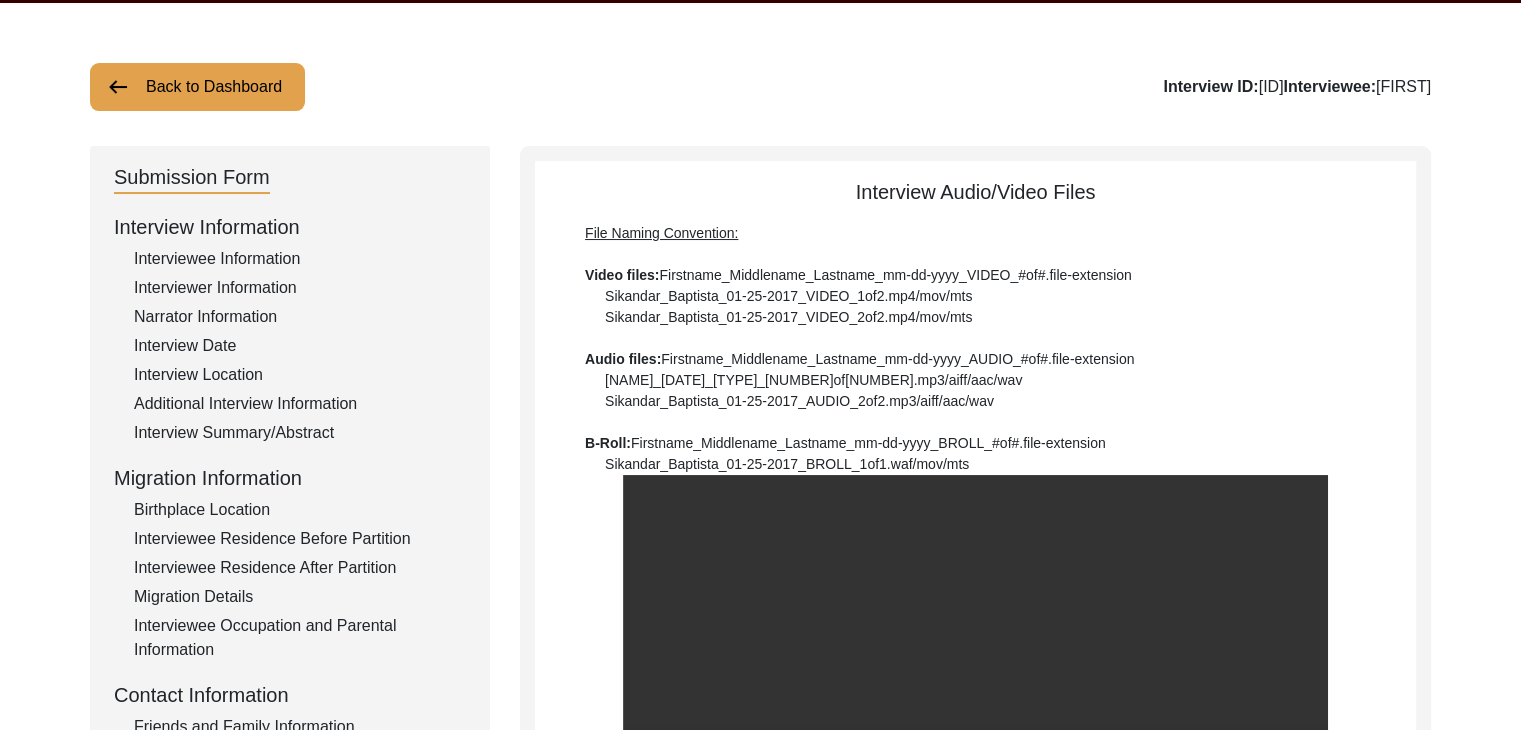 click 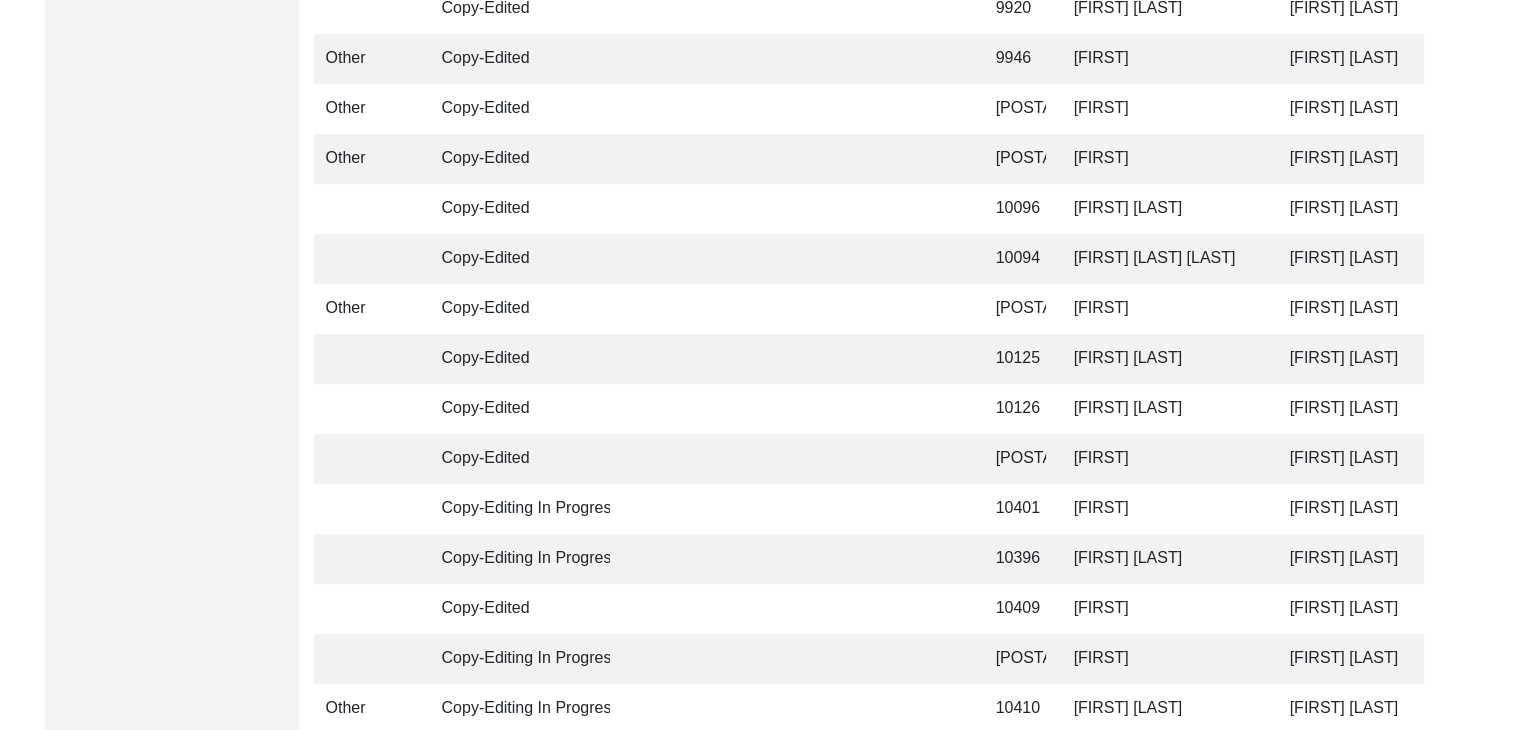 scroll, scrollTop: 719, scrollLeft: 0, axis: vertical 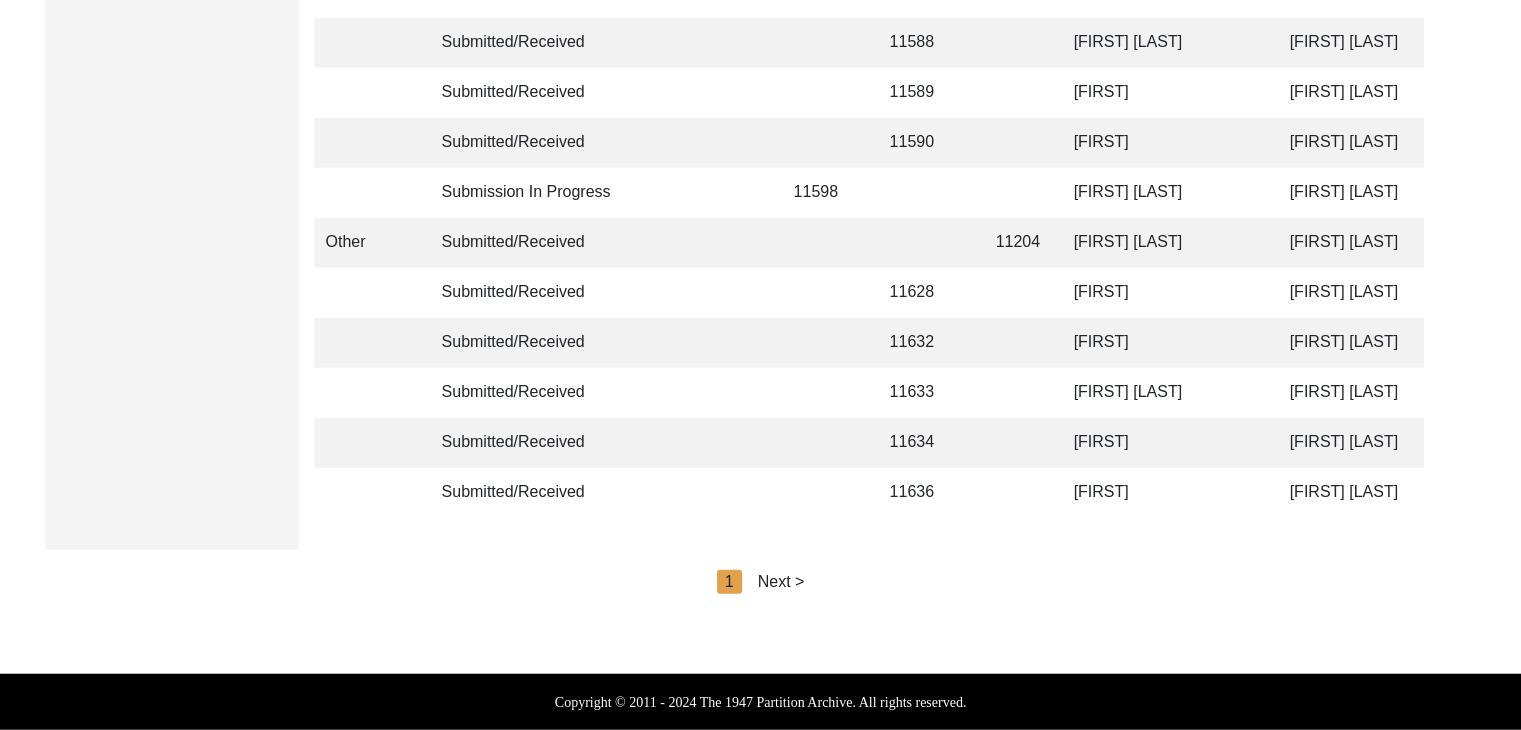click on "Search 325 results. Showing page 1 of 4. Filter By Status  All   Submission In Progress   Submitted/Received  Priority Status Assigned To T ID PA ID ID Interviewee Name Interviewer Interview location (City, State/Province, Country) Interview Date Gender of interviewee Interviewee Date of Birth Interviewee Religion Interview Languages "Migrated From (Village/City, State, Country)" "Migrated To (Village/City, State, Country)" POST Form Summary RELEASE Form # Photos of interview Video/Audio Received B-Roll Received Doc & Video confirm email sent Other Copy-Edited 9817 [FIRST] [LAST] [FIRST] [LAST] [PLACE], [PLACE], [COUNTRY] [DATE] Male [YEAR] [RELIGION] [LANGUAGE] [PLACE], [PLACE], [COUNTRY] [PLACE], [PLACE], [COUNTRY] yes Other Copy-Edited 9875 [FIRST] [LAST] [FIRST] [LAST] [PLACE], [PLACE], [COUNTRY] [DATE] Male [YEAR] [RELIGION] [LANGUAGE] [PLACE], [PLACE], [COUNTRY] [PLACE], [PLACE], [COUNTRY] yes Copy-Edited 10092 [FIRST] [LAST] [FIRST] [LAST] [PLACE], [PLACE] [PLACE], [COUNTRY] [DATE] Male [YEAR] [RELIGION] [LANGUAGE] yes Copy-Edited yes" 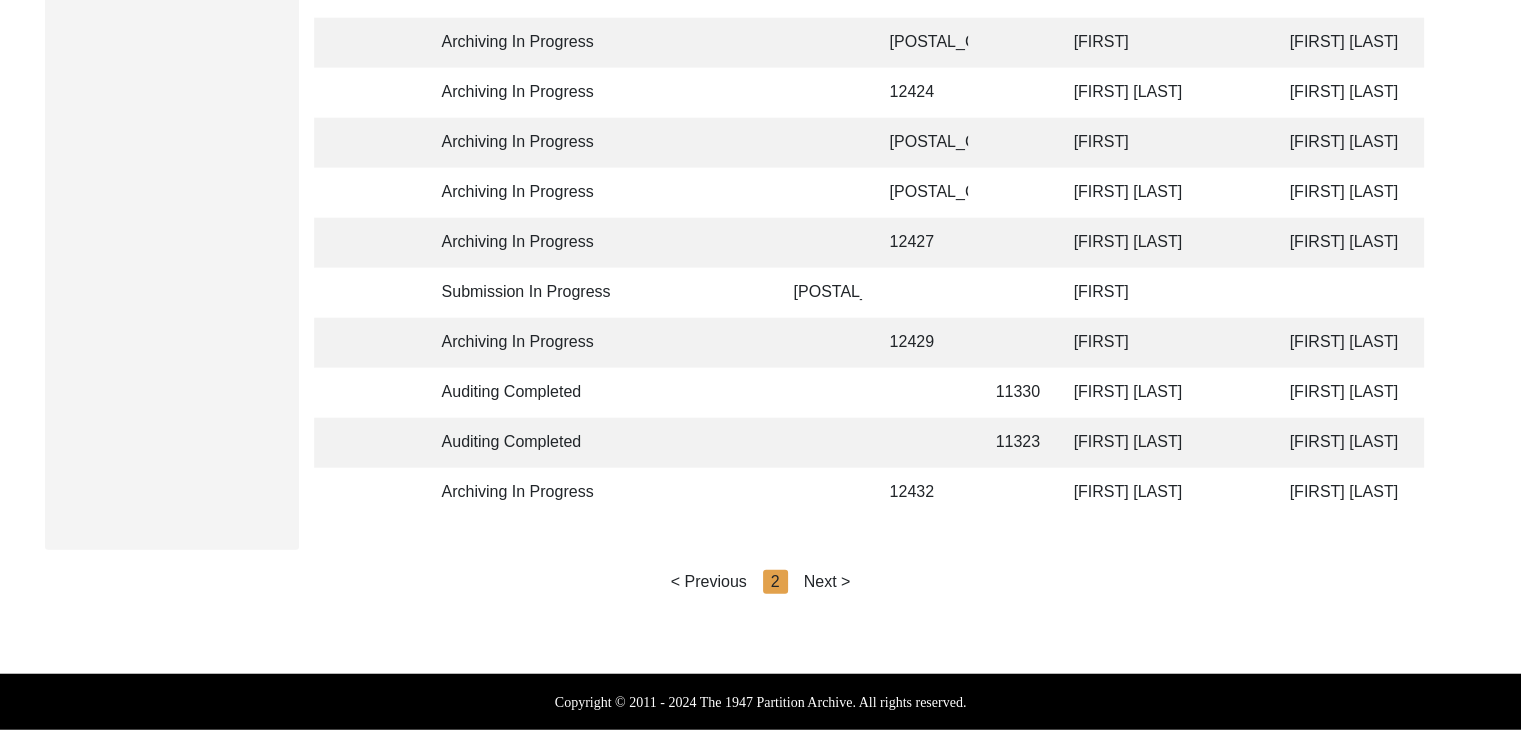 scroll, scrollTop: 4205, scrollLeft: 0, axis: vertical 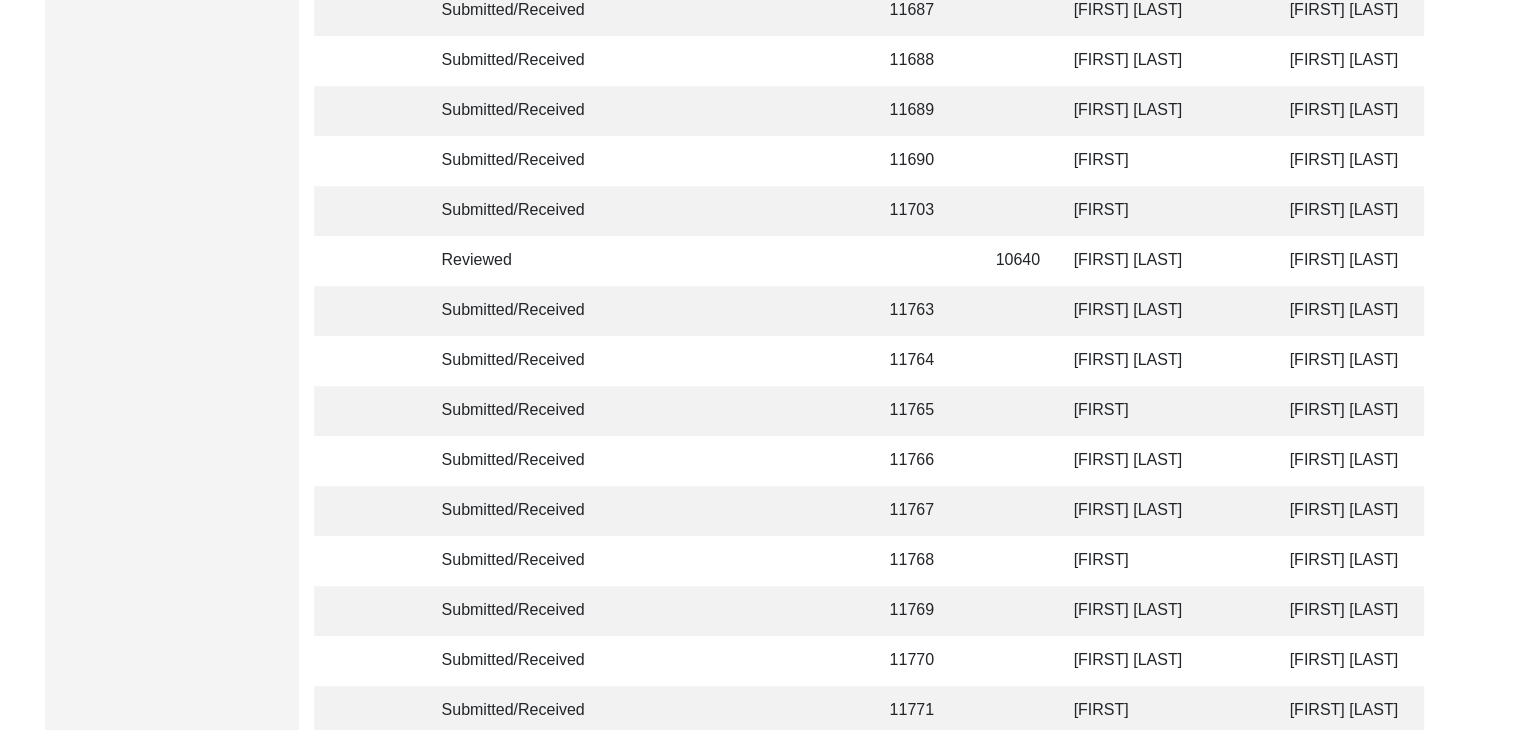 click on "[FIRST] [LAST]" 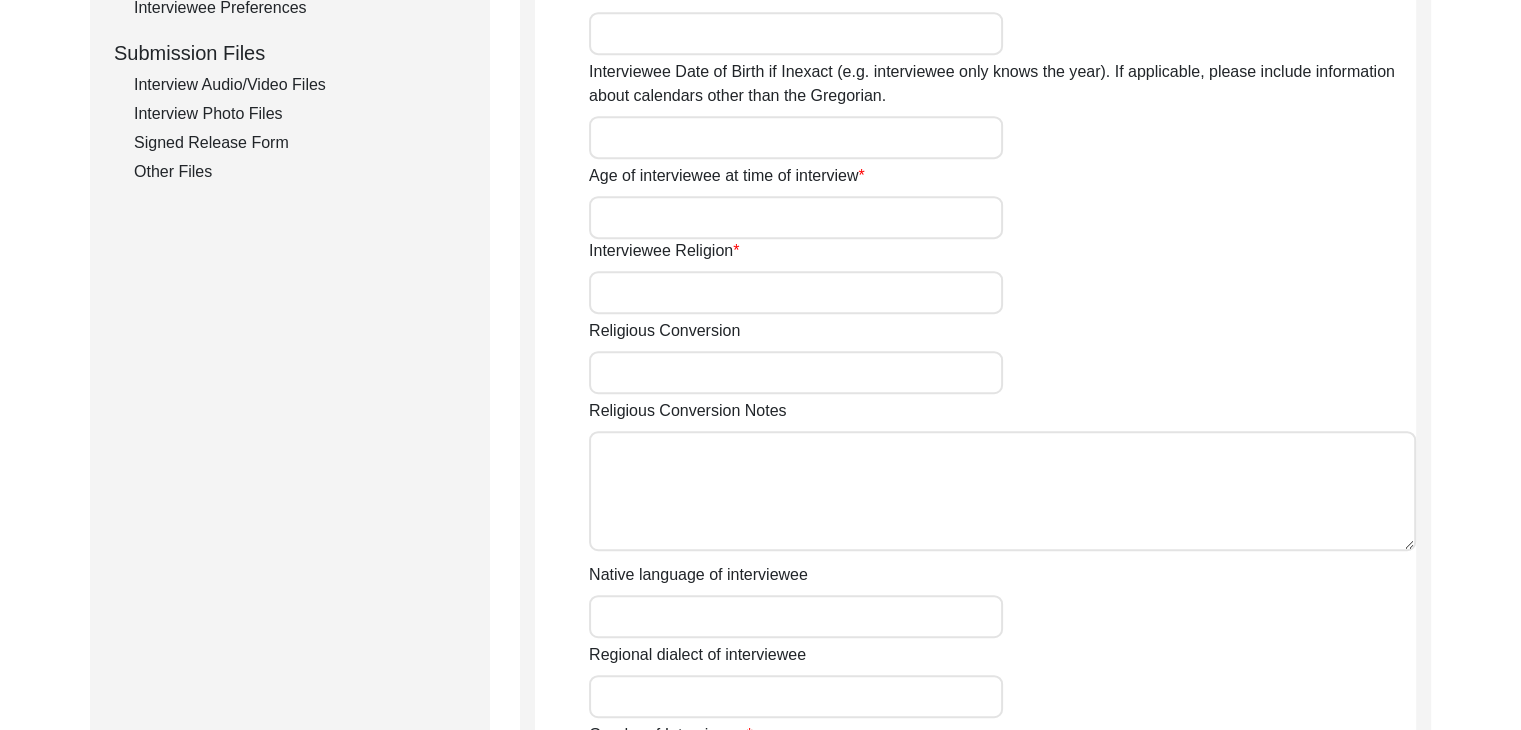 type on "[LAST_NAME]" 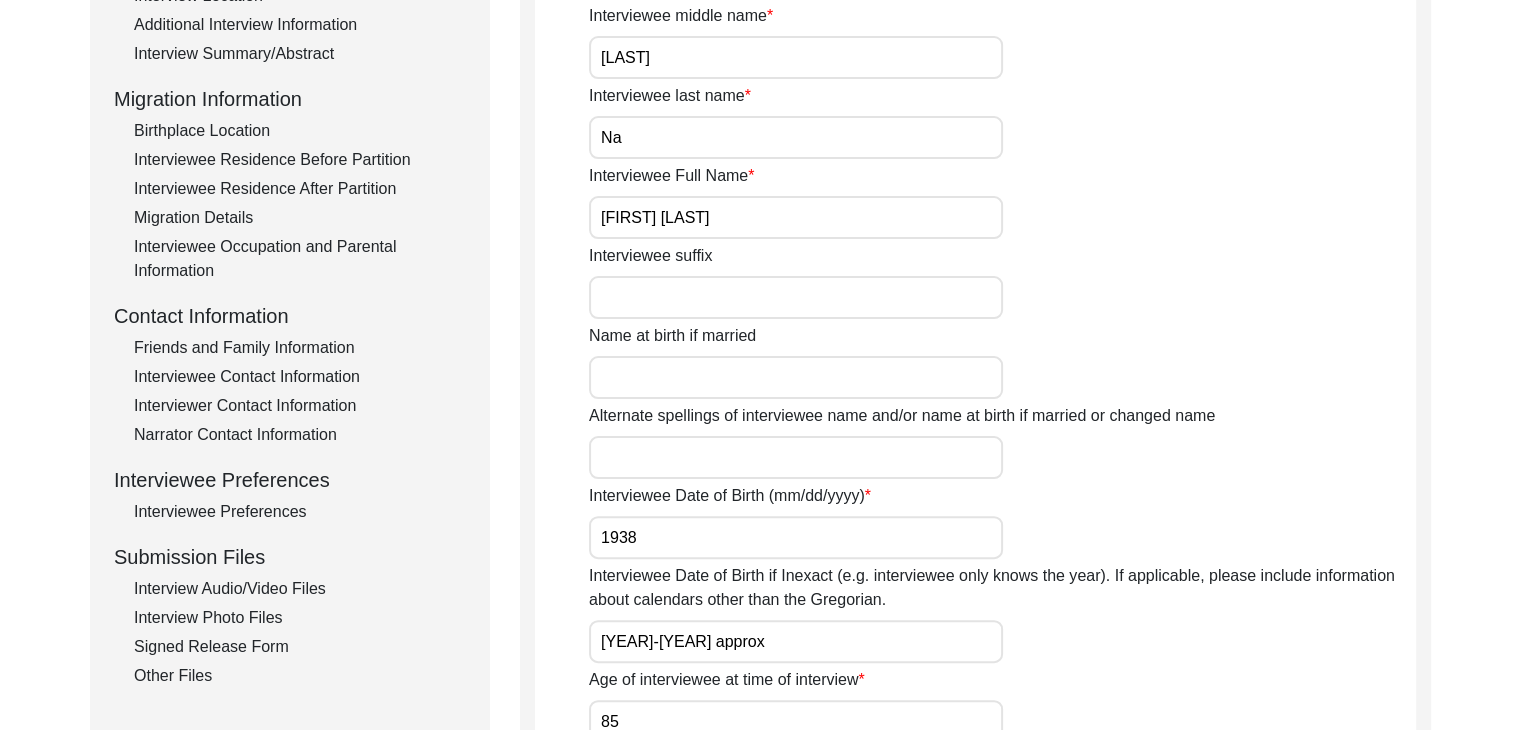 scroll, scrollTop: 454, scrollLeft: 0, axis: vertical 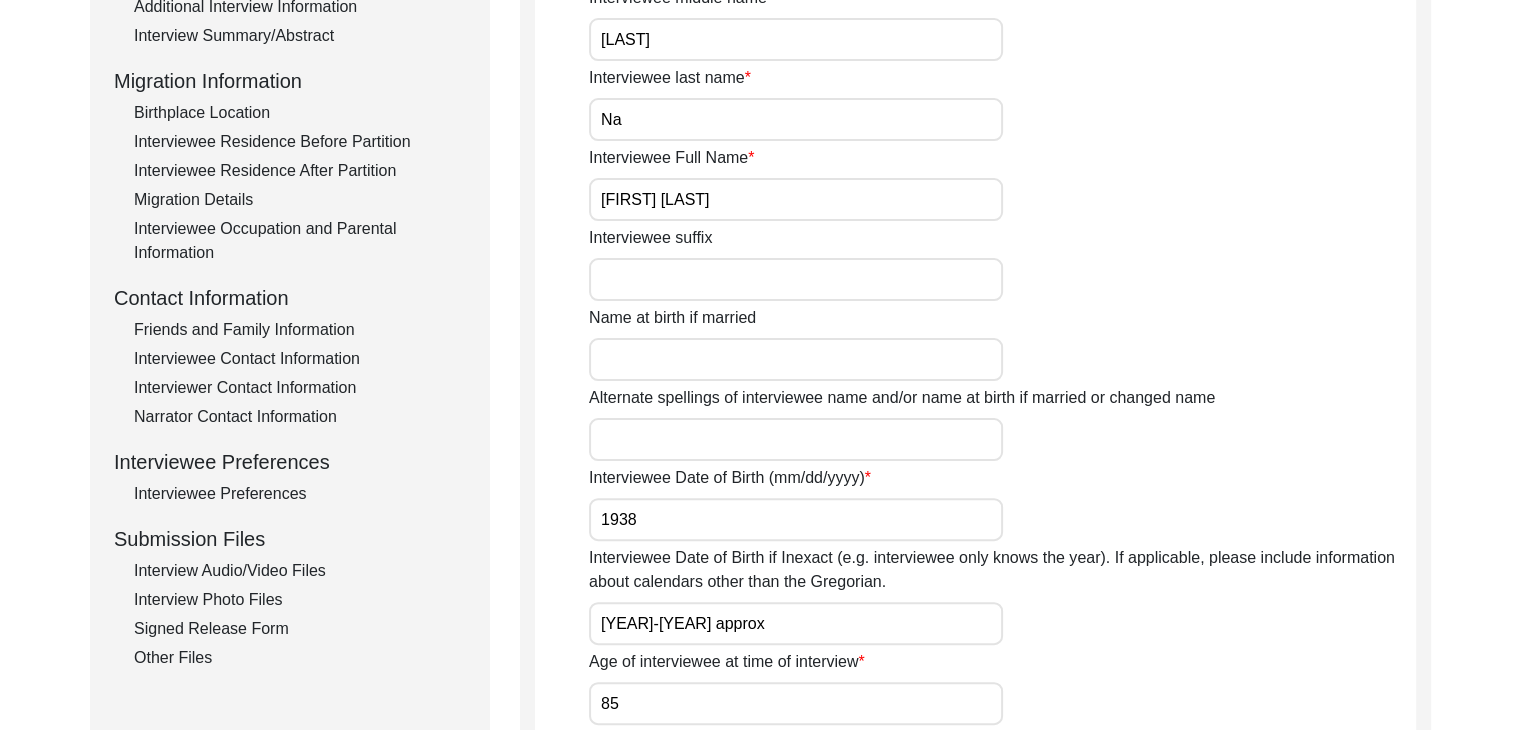 click on "Interview Photo Files" 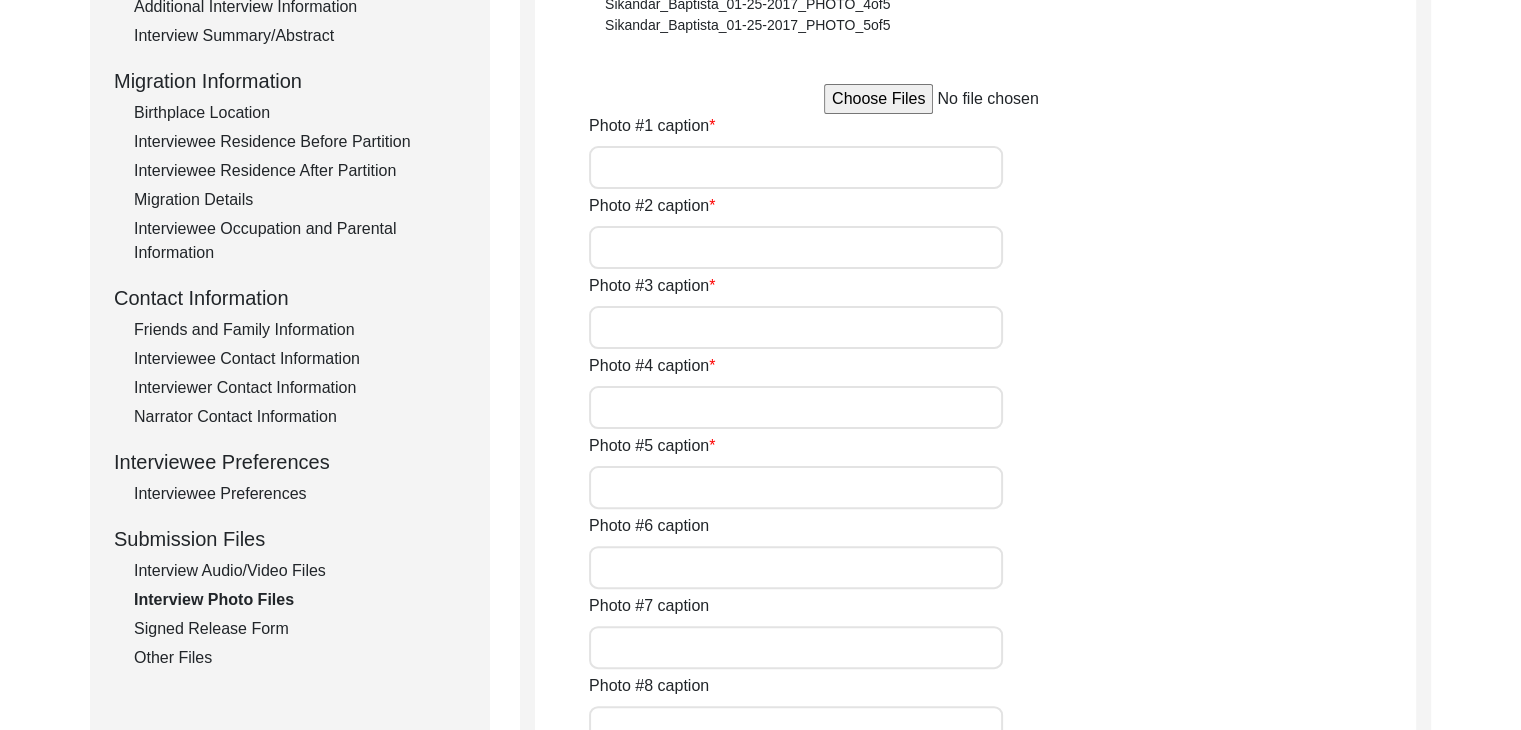 type on "A close pic of Interviewee" 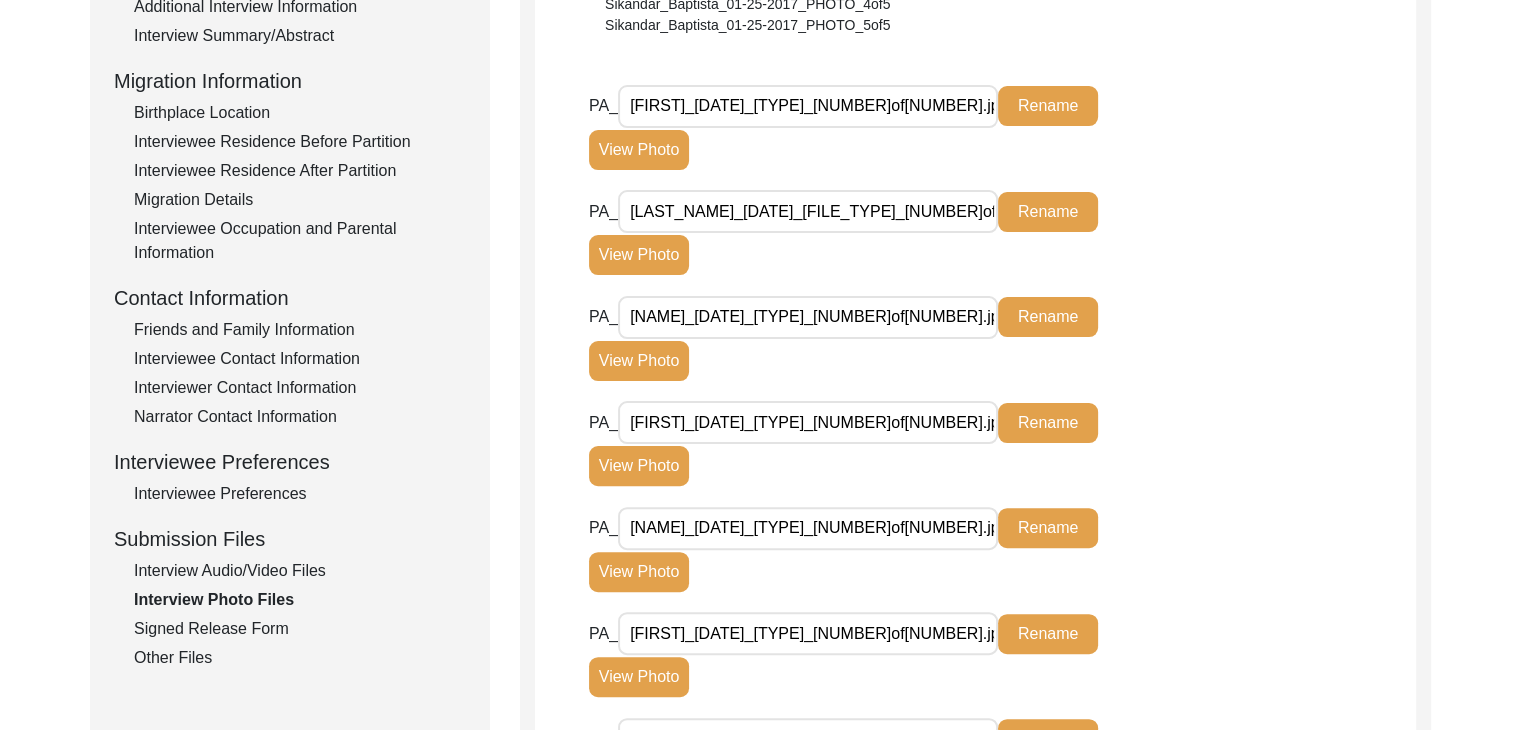 click on "View Photo" 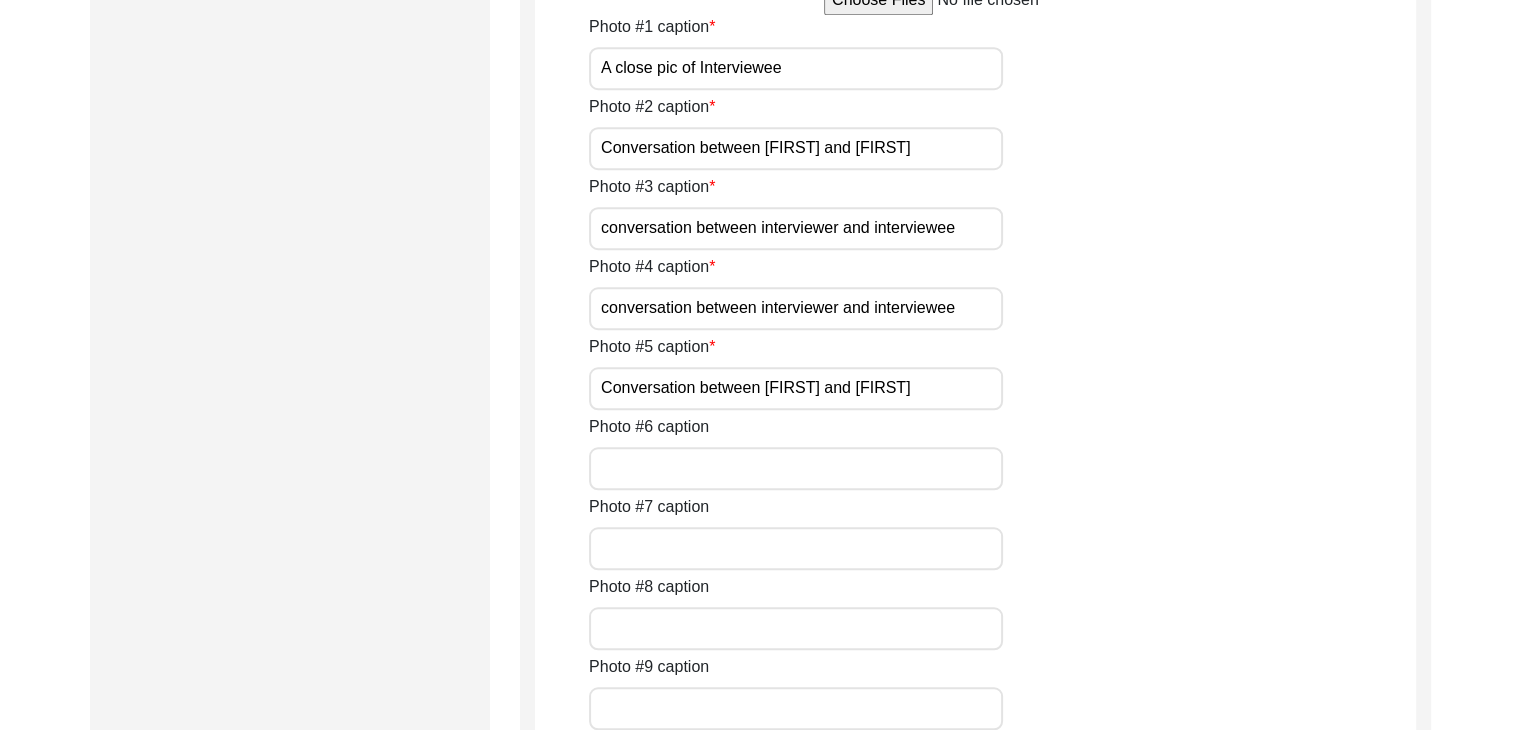 scroll, scrollTop: 1600, scrollLeft: 0, axis: vertical 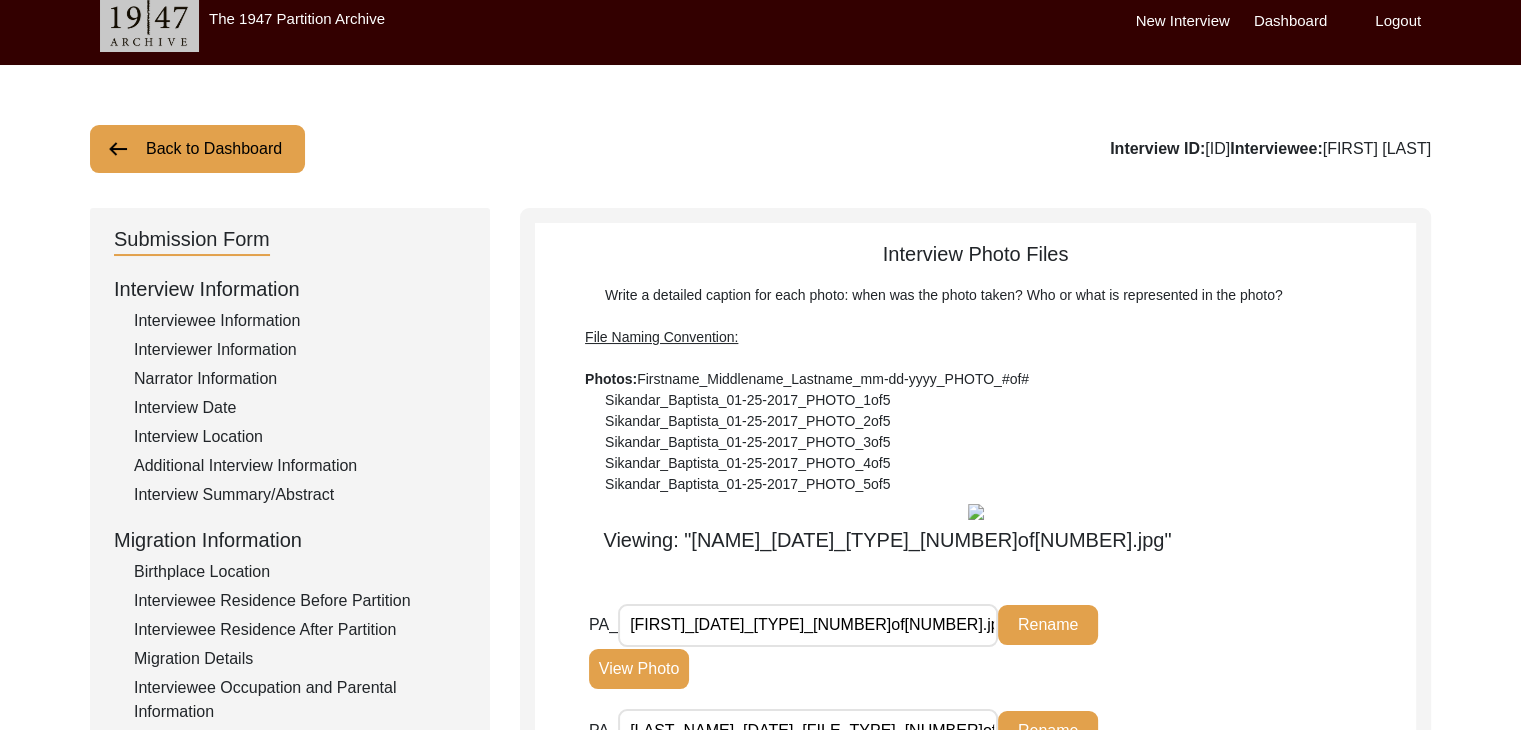click on "Back to Dashboard" 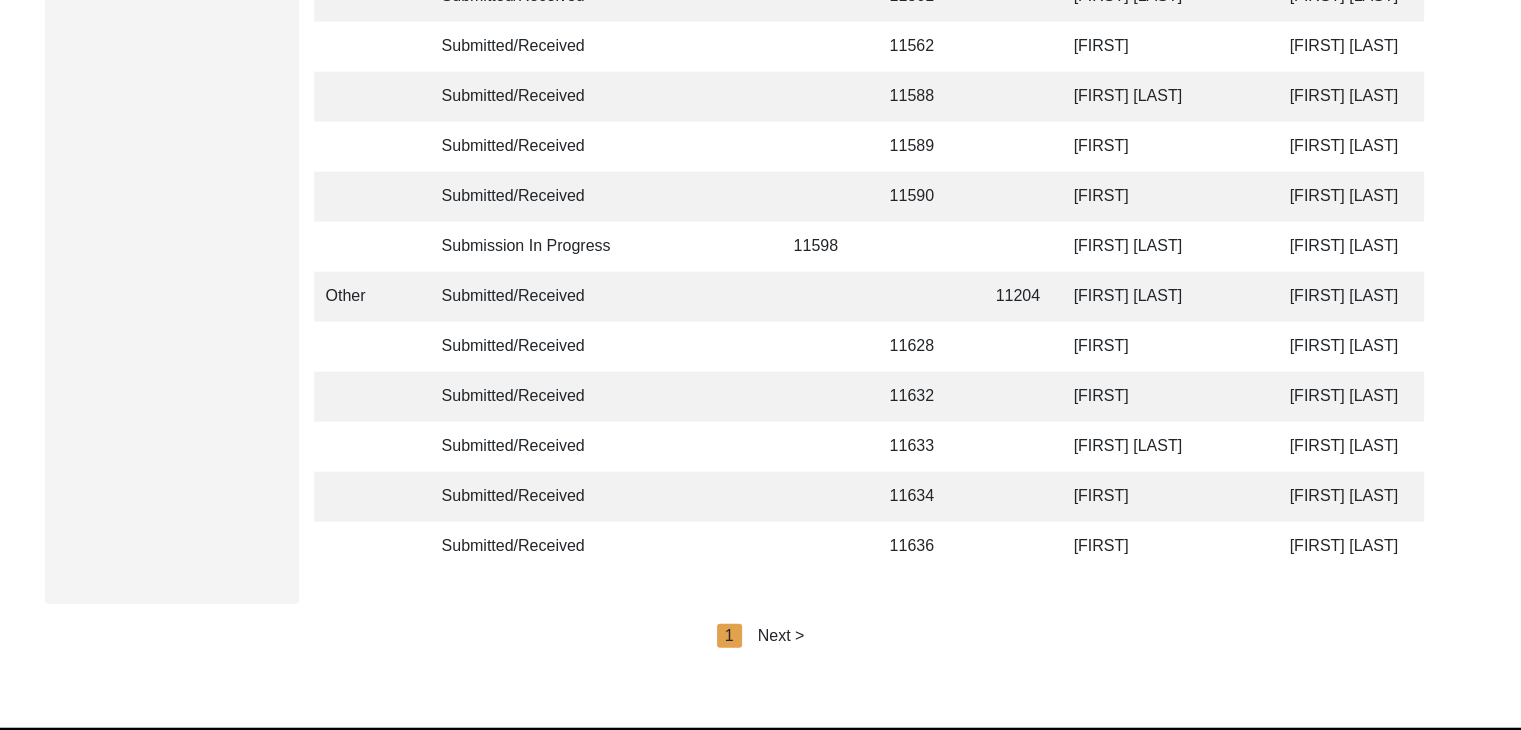 scroll, scrollTop: 4808, scrollLeft: 0, axis: vertical 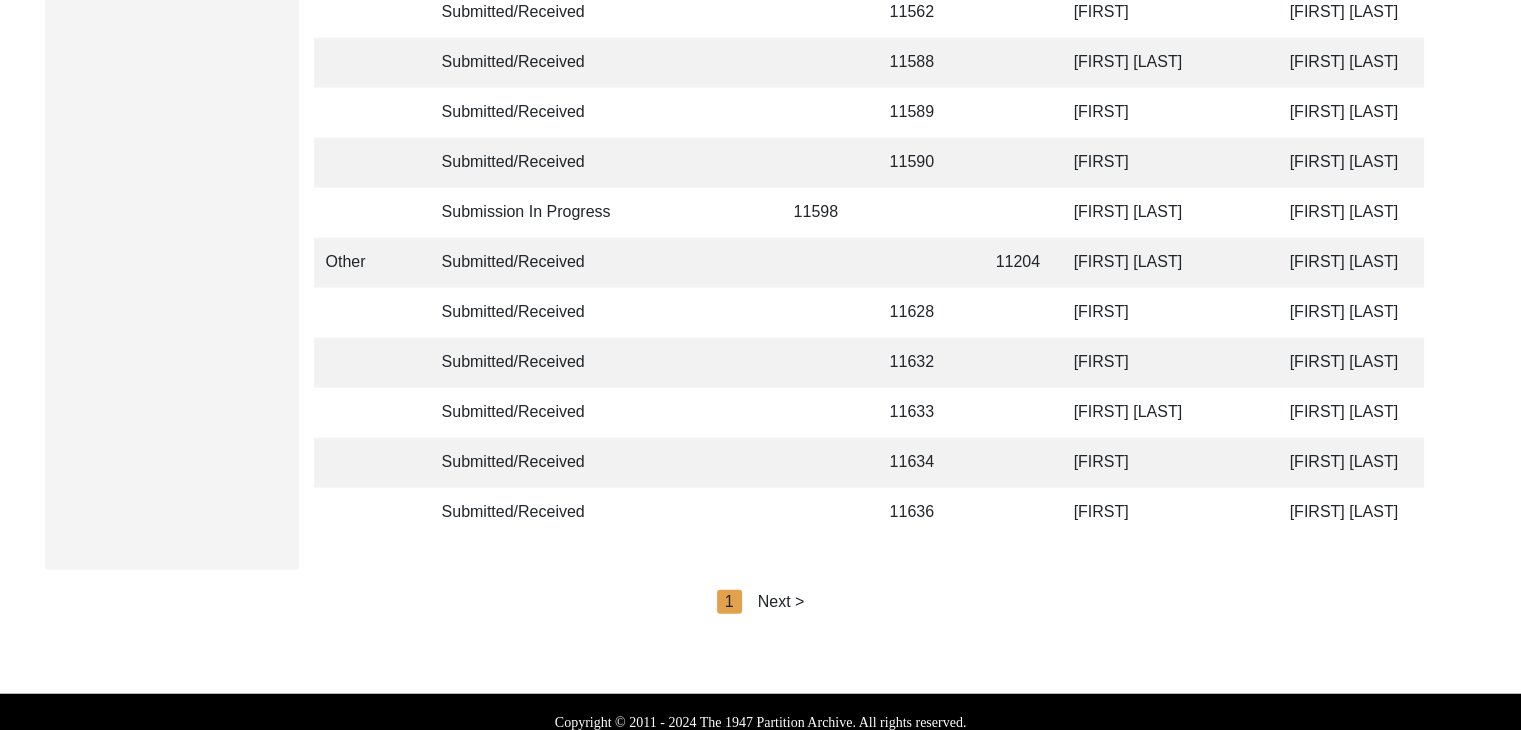 click on "Filter By Status  All   Submission In Progress   Submitted/Received  Priority Status Assigned To T ID PA ID ID [INTERVIEWEE_NAME] [INTERVIEWER] [INTERVIEW_LOCATION] [INTERVIEW_DATE] [GENDER] [DOB] [RELIGION] [LANGUAGES] "[MIGRATED_FROM]" "[MIGRATED_TO]" POST Form Summary RELEASE Form # Photos of interview Video/Audio Received B-Roll Received Doc & Video confirm email sent Other Copy-Edited [ID] [FIRST] [LAST] [FIRST] [LAST] [VILLAGE], [STATE], [COUNTRY] [DATE] Male [YEAR] [RELIGION] [LANGUAGE] [VILLAGE], [STATE], [COUNTRY] [VILLAGE], [STATE], [COUNTRY] yes Other Copy-Edited [ID] [FIRST] [LAST] [FIRST] [LAST] [VILLAGE], [DISTRICT], [STATE], [COUNTRY] [DATE] Male [YEAR] [RELIGION] [LANGUAGE] [VILLAGE], [STATE], [COUNTRY] [VILLAGE], [STATE], [COUNTRY] yes" 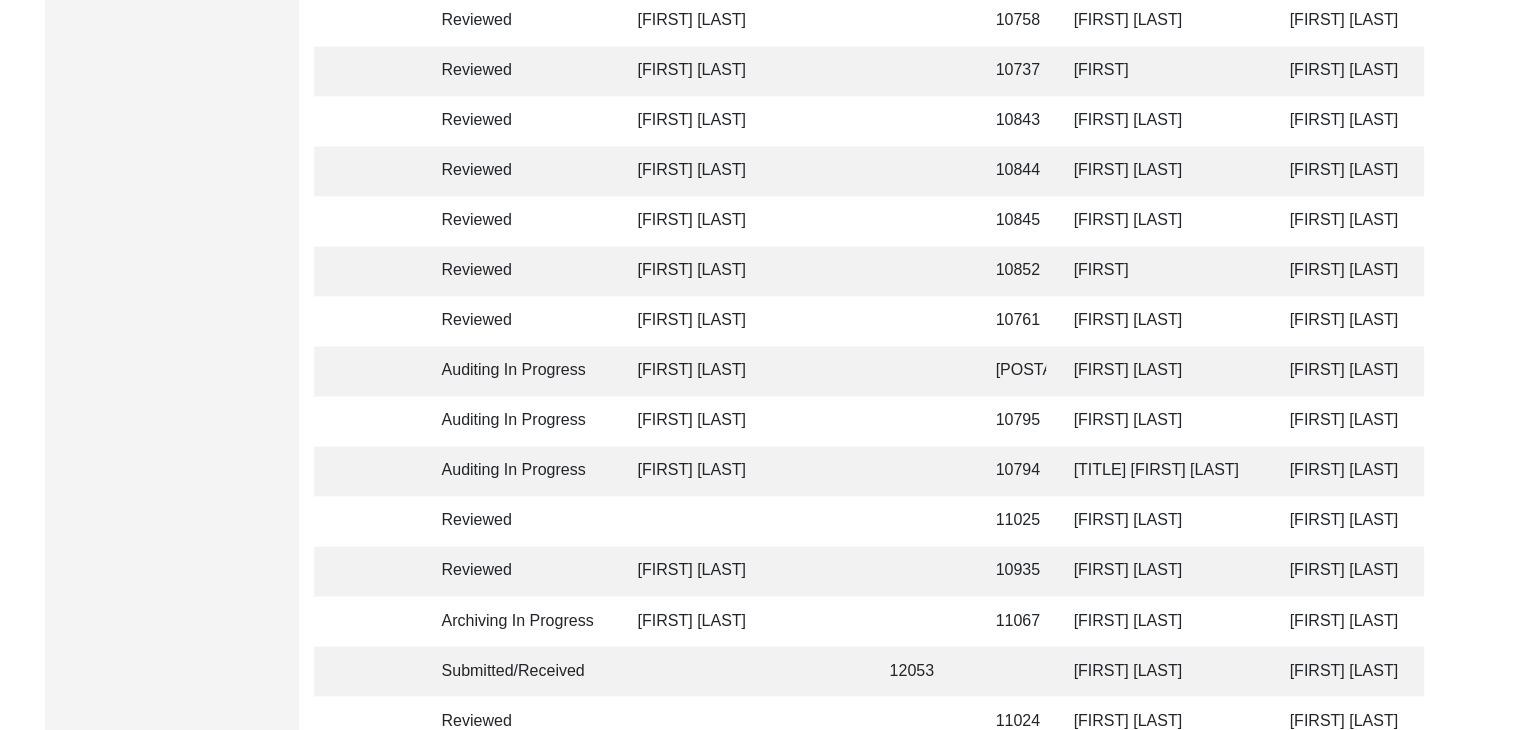 scroll, scrollTop: 3240, scrollLeft: 0, axis: vertical 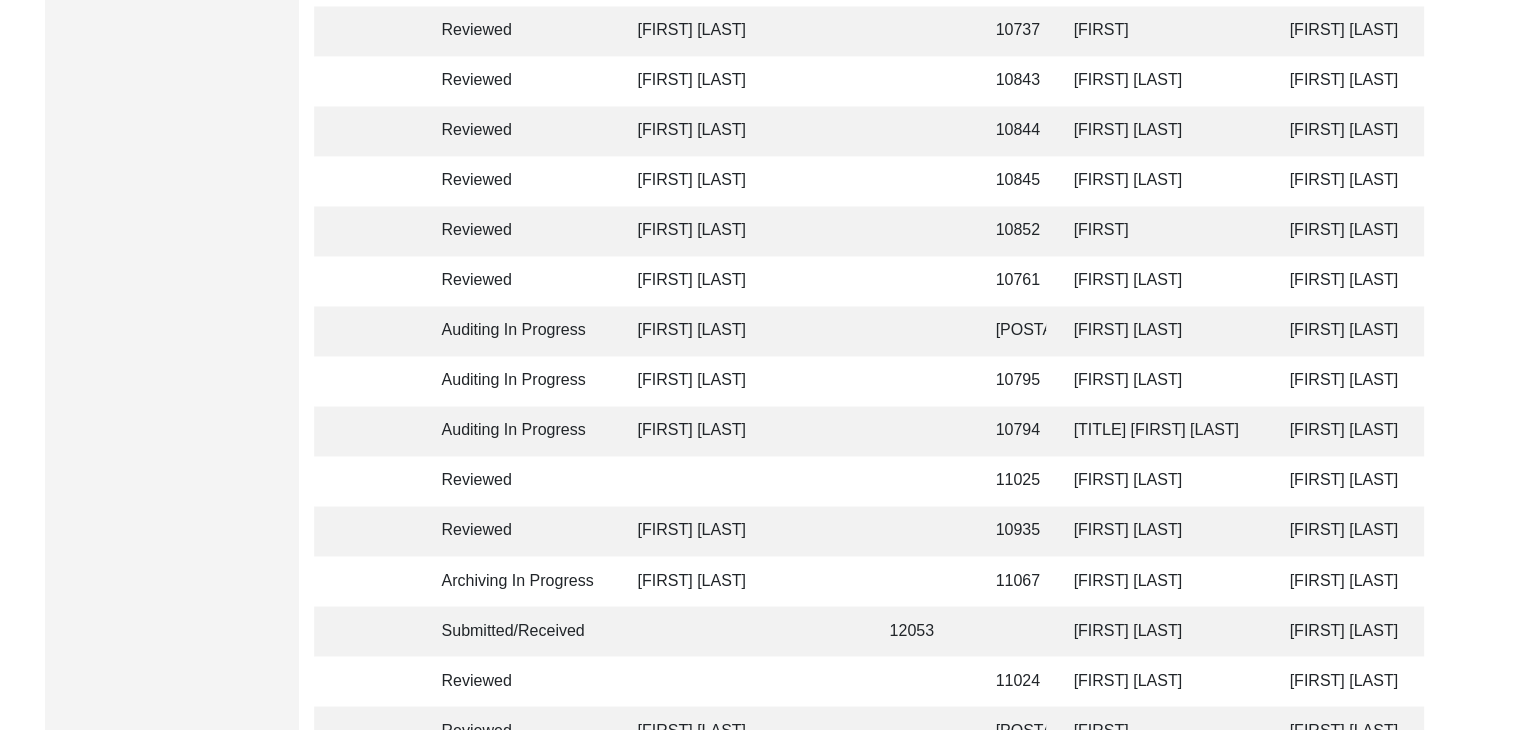 click on "[FIRST] [LAST]" 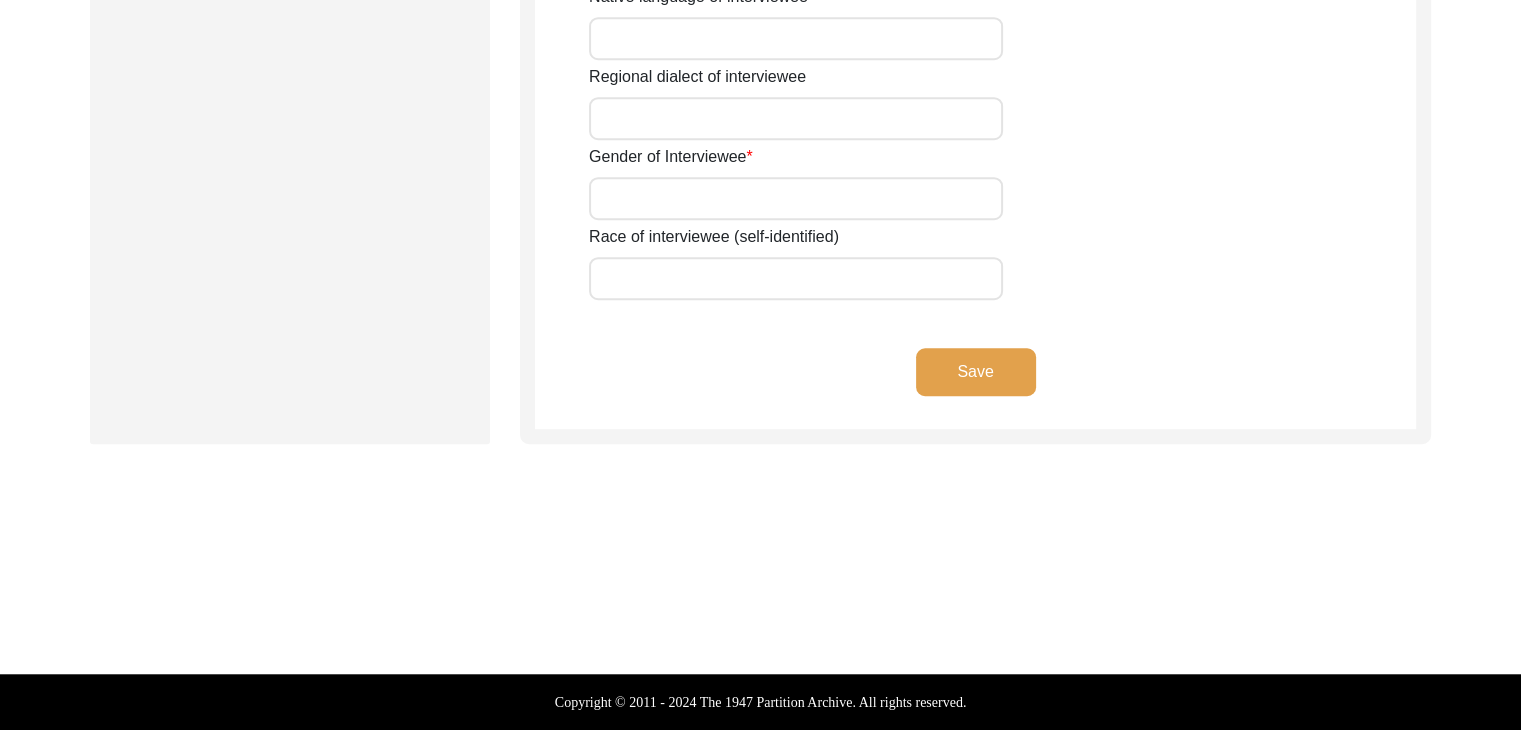 scroll, scrollTop: 1536, scrollLeft: 0, axis: vertical 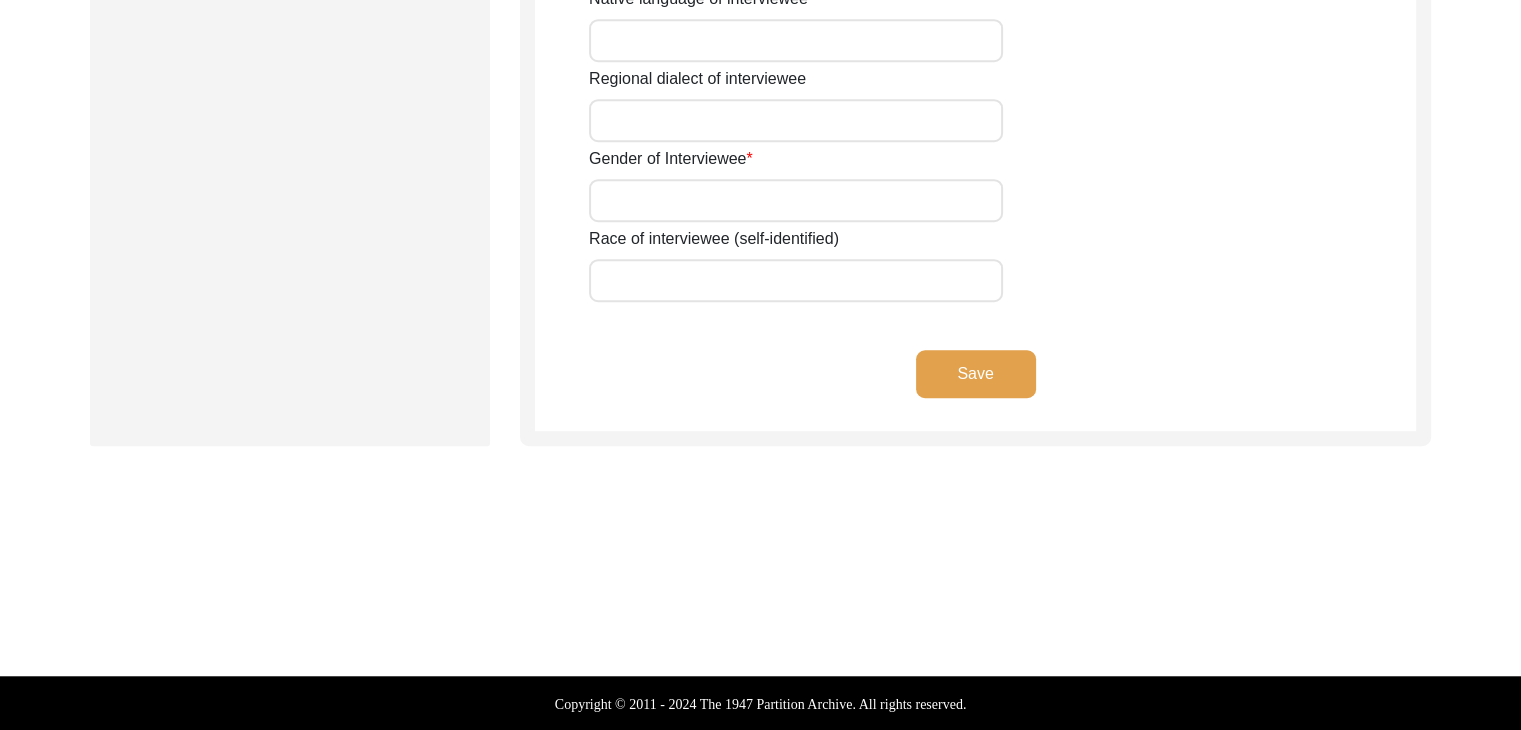 type on "[LAST_NAME]" 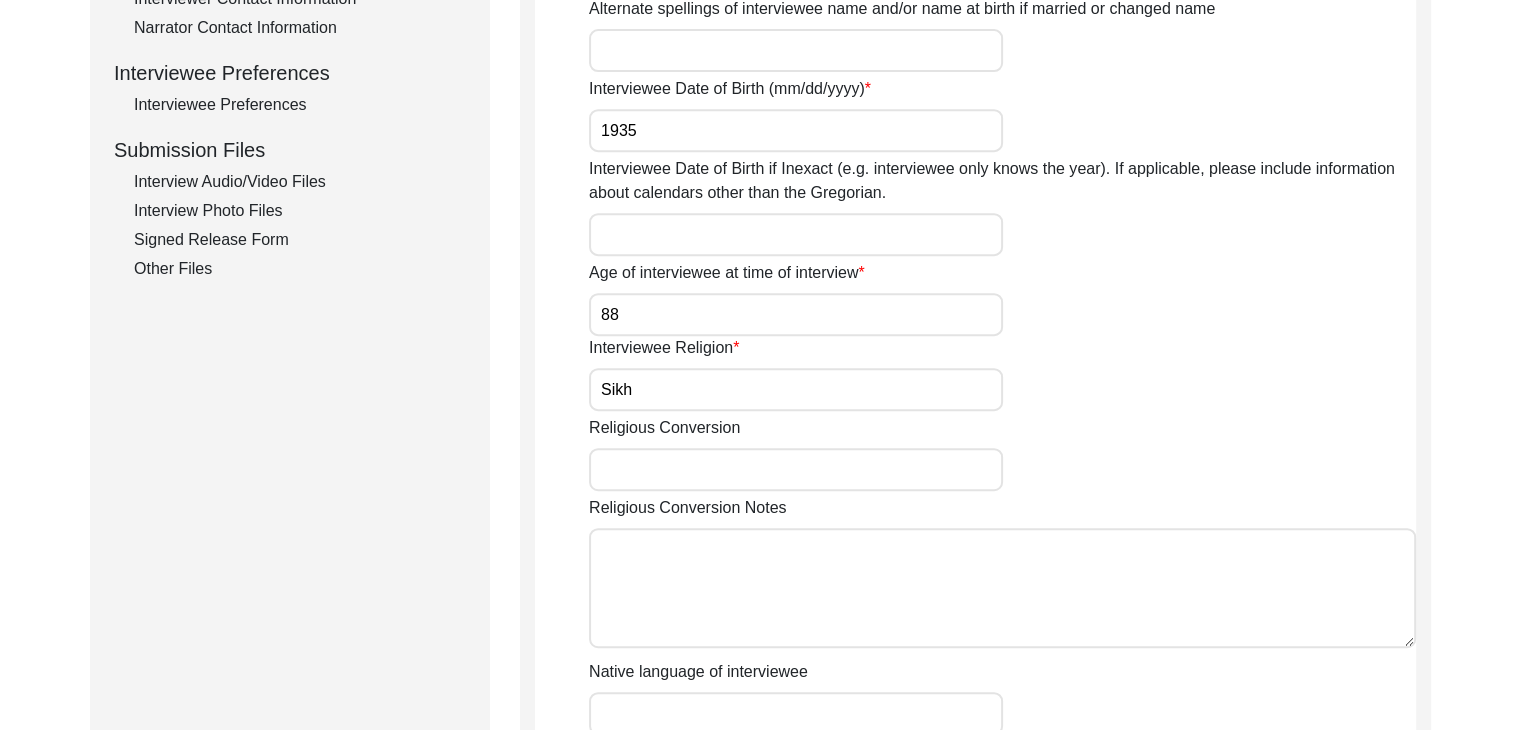 scroll, scrollTop: 740, scrollLeft: 0, axis: vertical 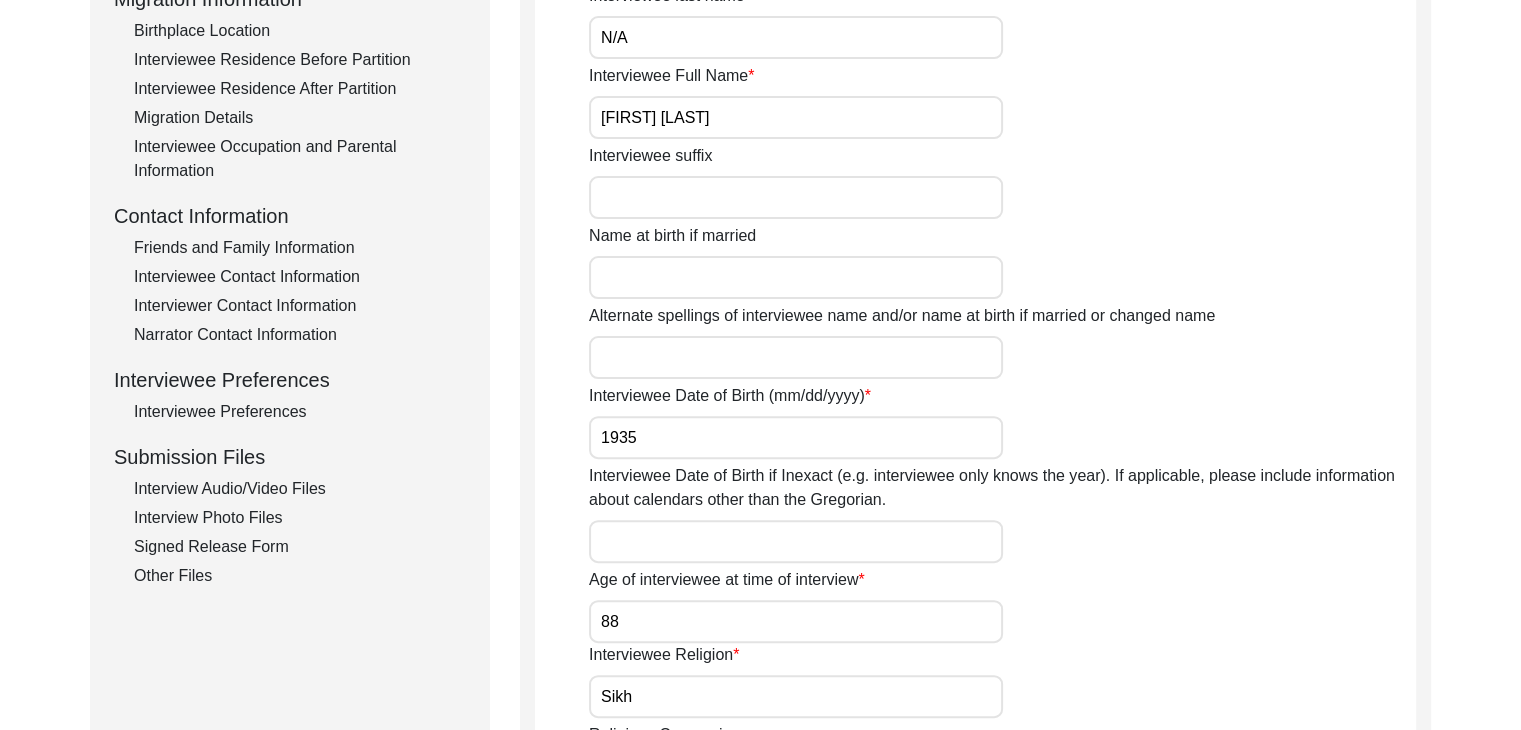 click on "Interview Photo Files" 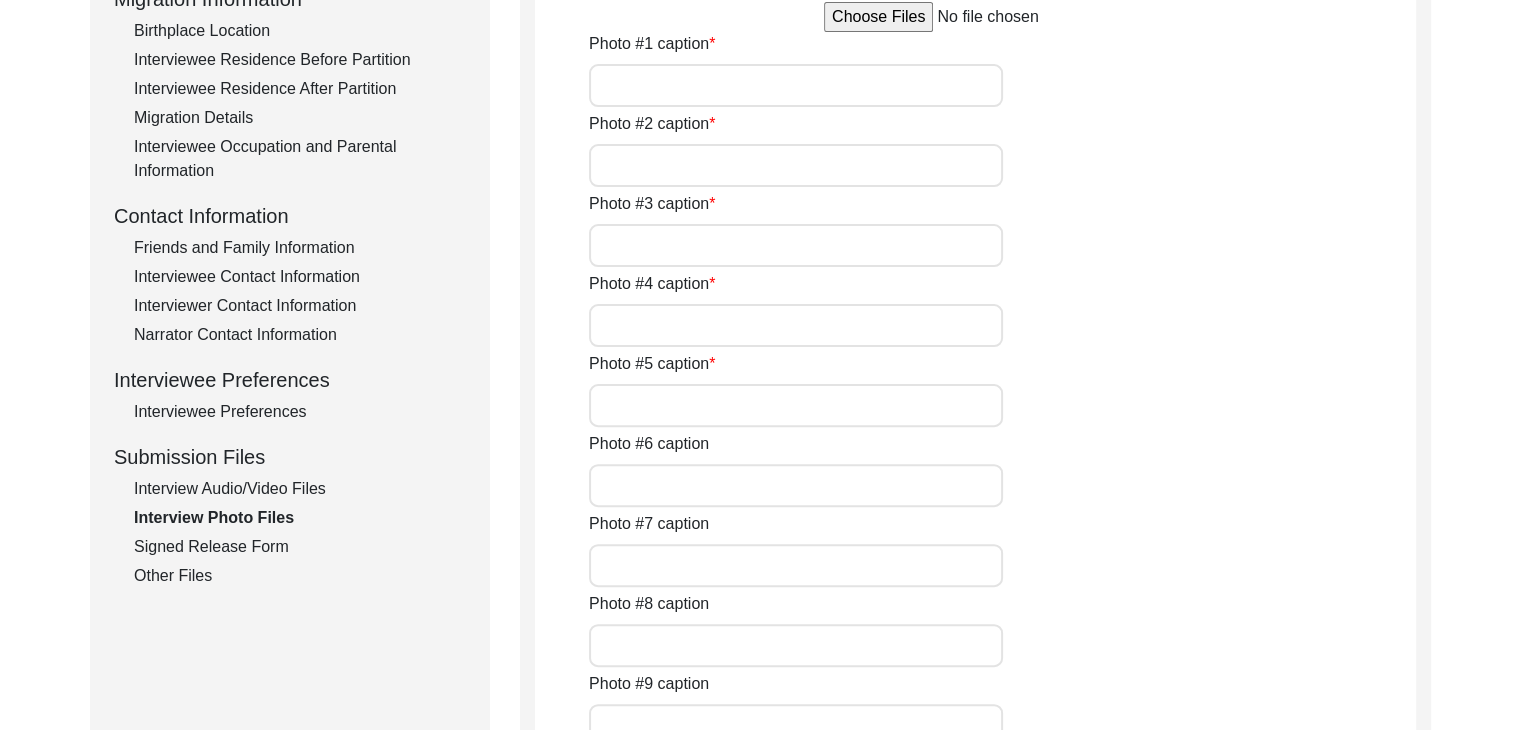type on "Conversation between [FIRST] and [FIRST]" 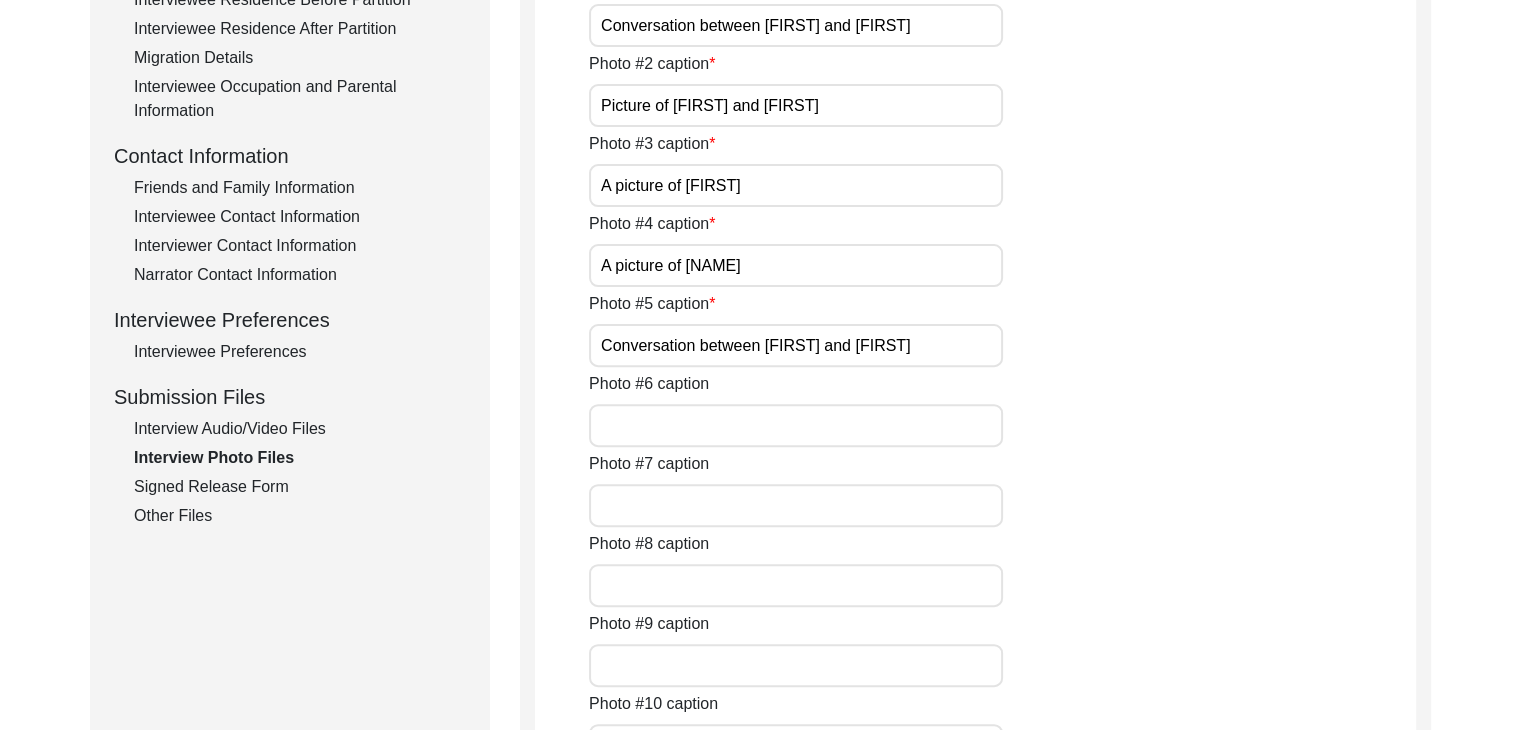 scroll, scrollTop: 632, scrollLeft: 0, axis: vertical 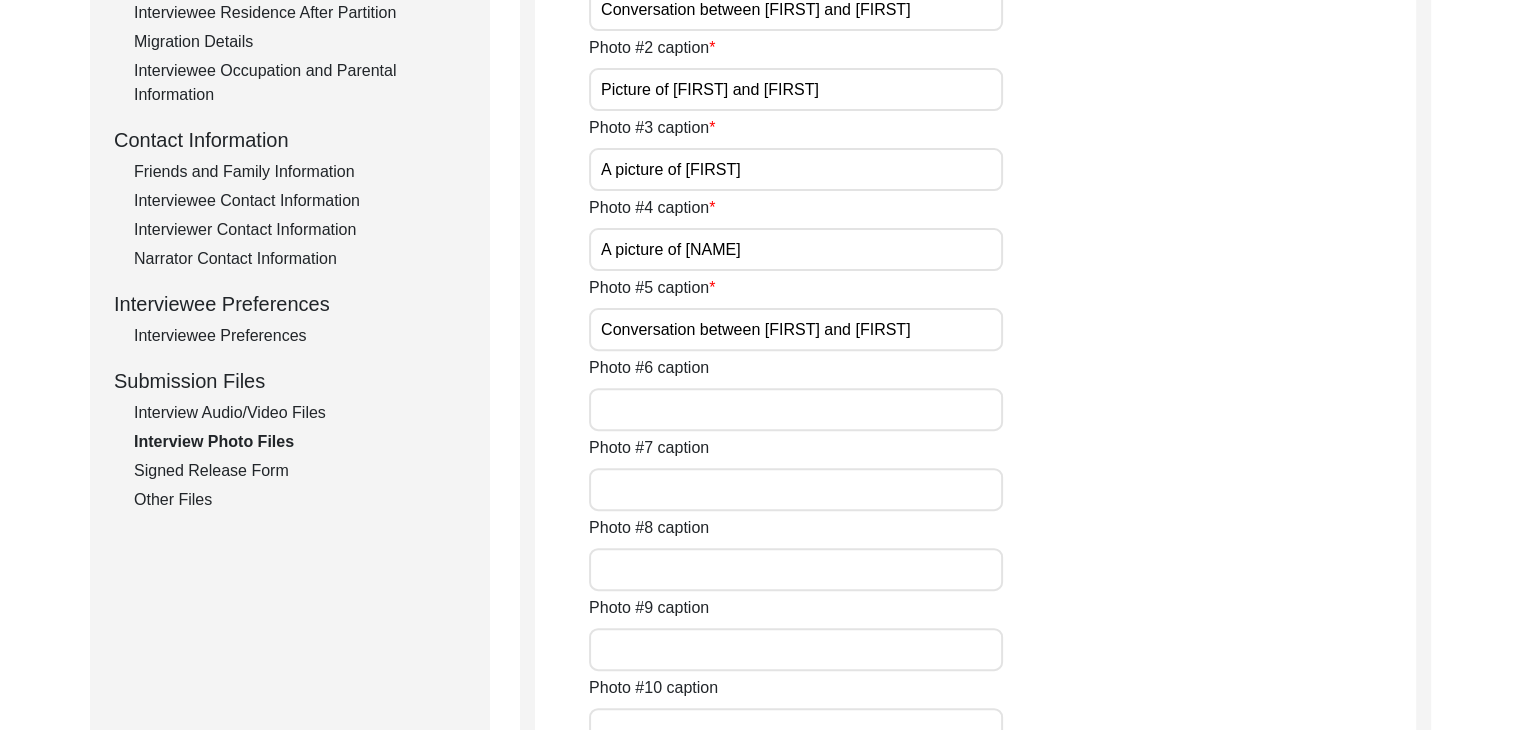 click on "Interview Audio/Video Files" 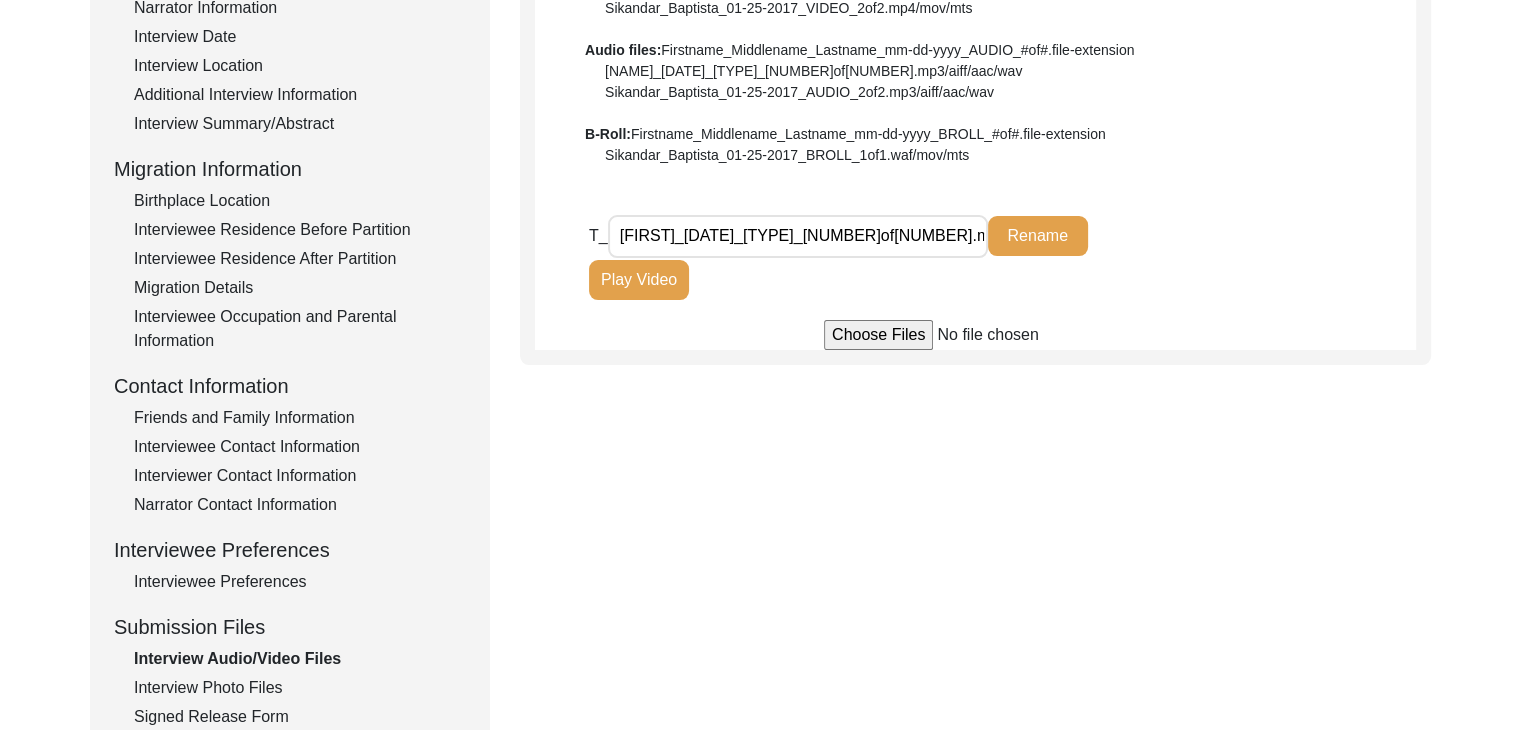 scroll, scrollTop: 375, scrollLeft: 0, axis: vertical 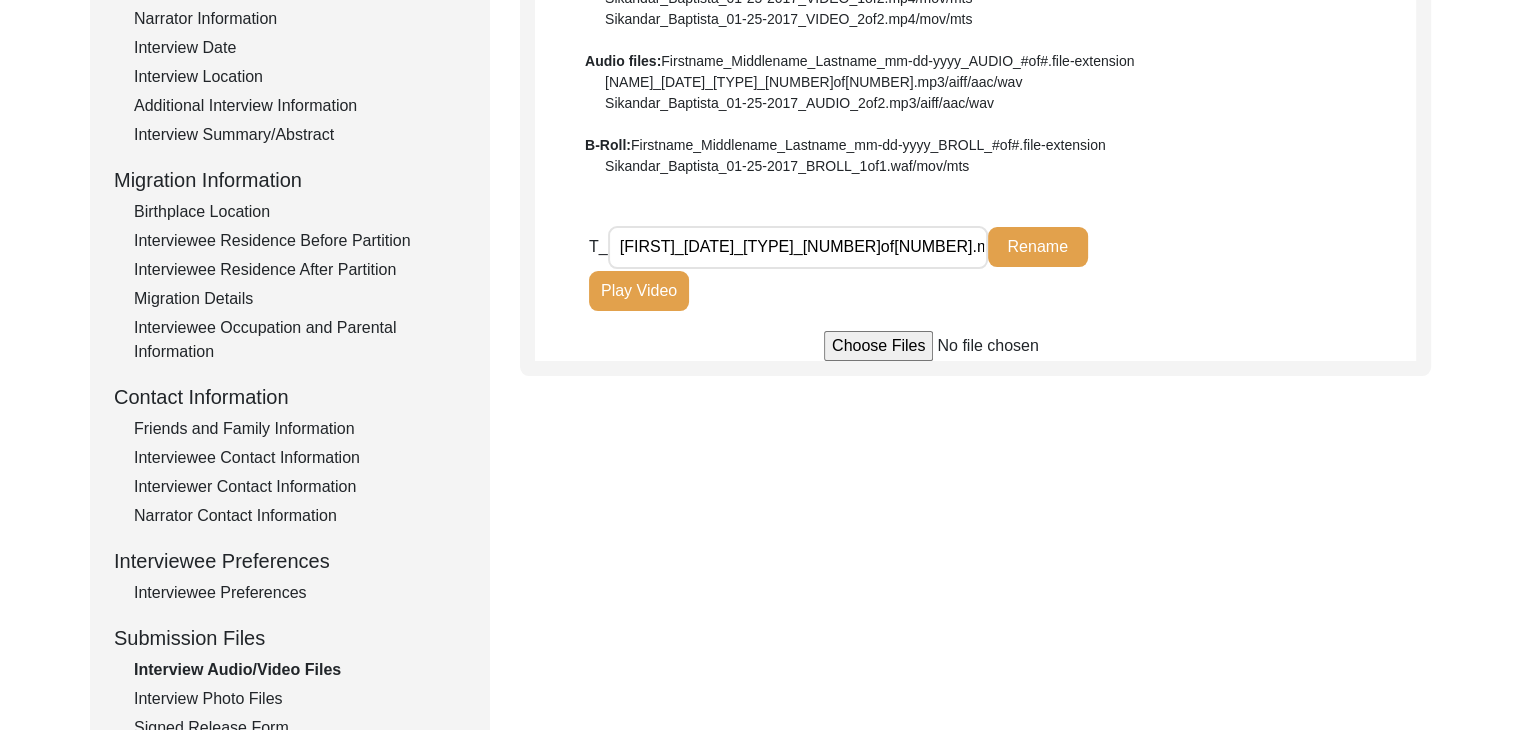 click on "Play Video" 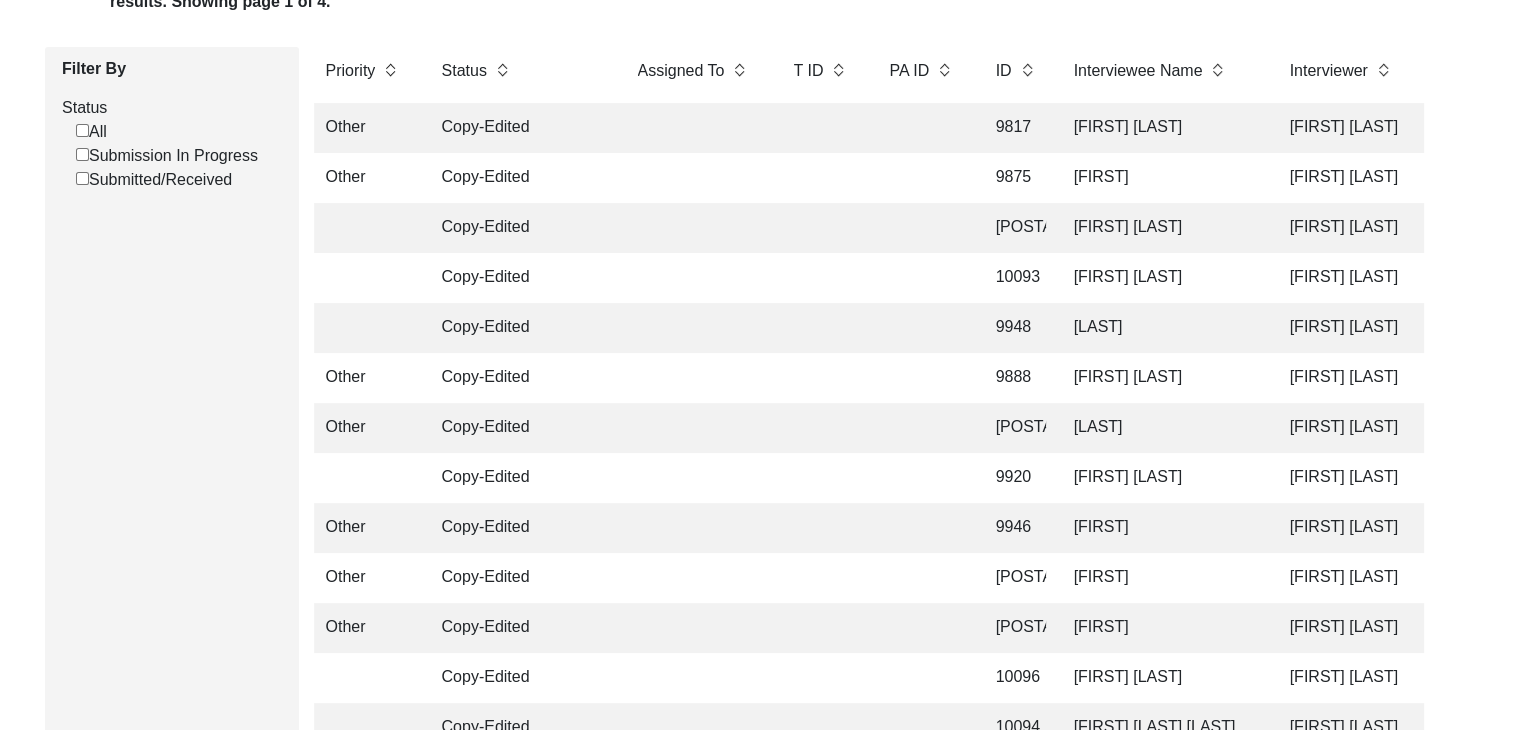 scroll, scrollTop: 4844, scrollLeft: 0, axis: vertical 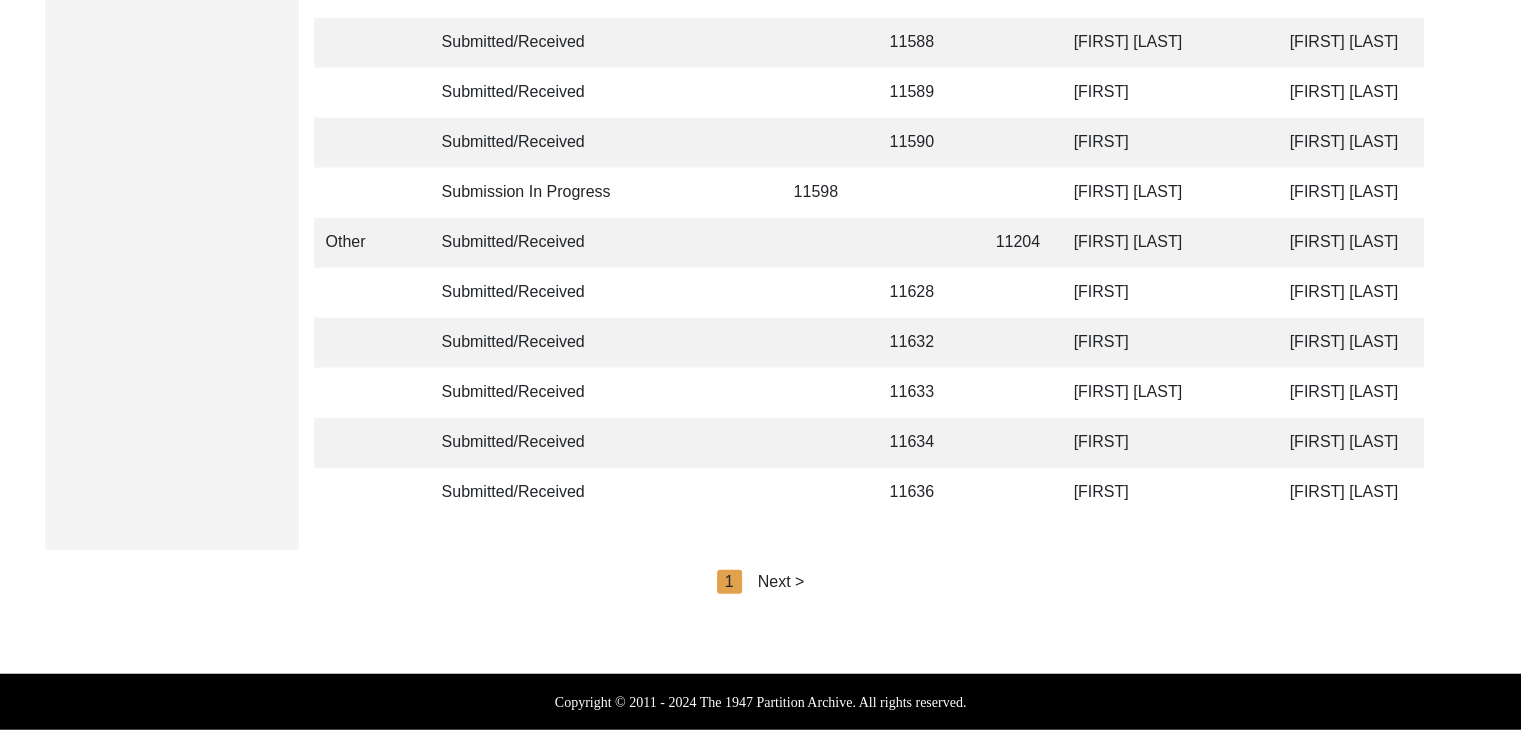 click on "Next >" 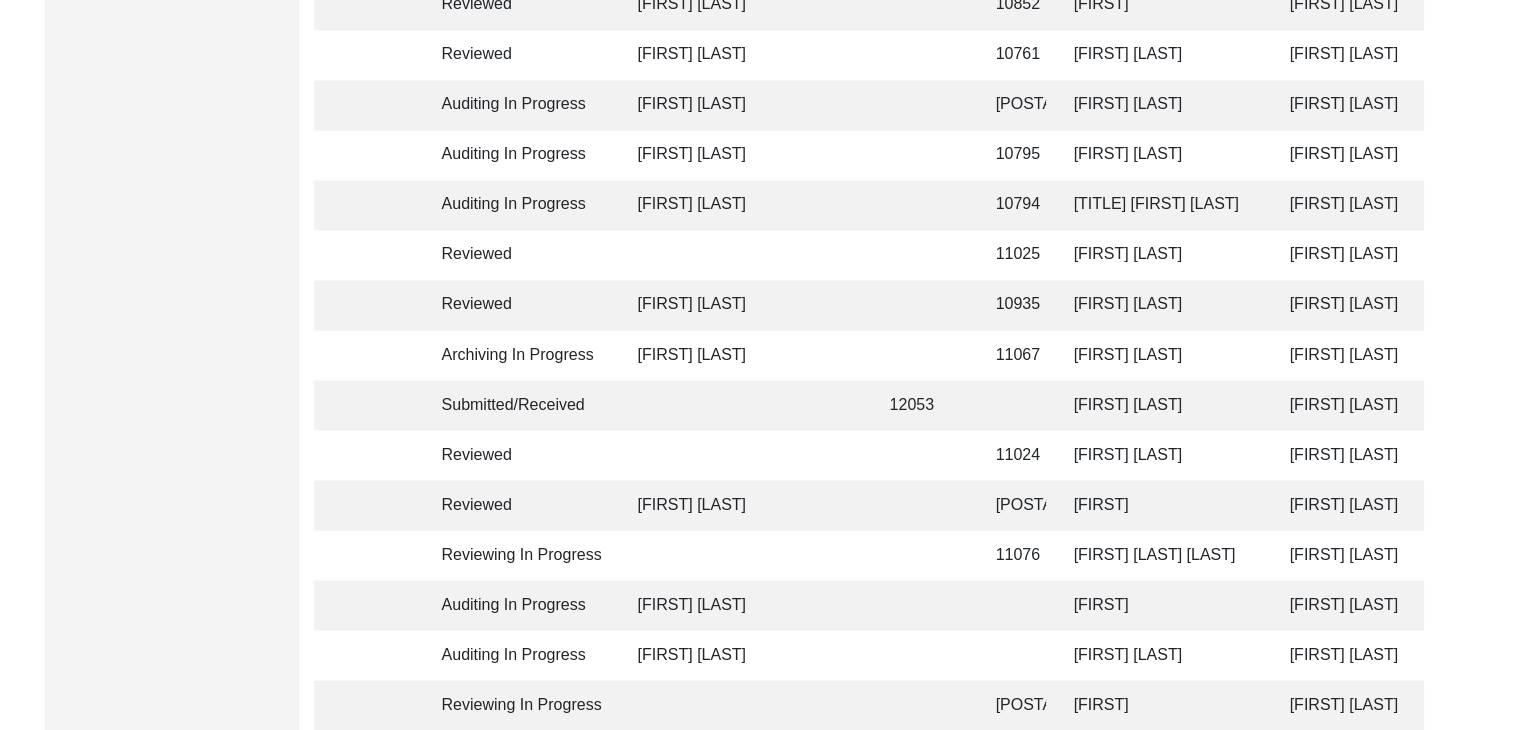 scroll, scrollTop: 3456, scrollLeft: 0, axis: vertical 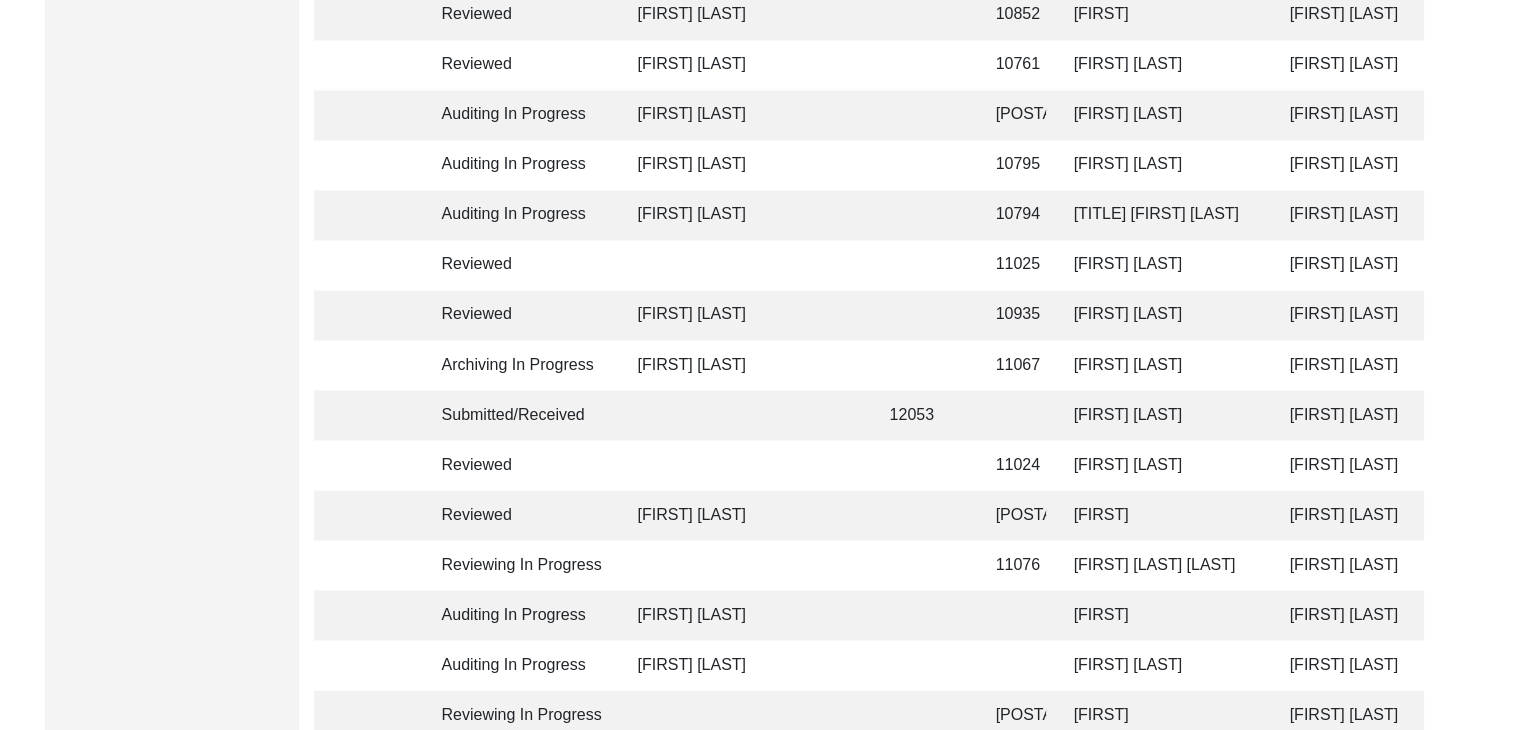 click on "[FIRST] [LAST]" 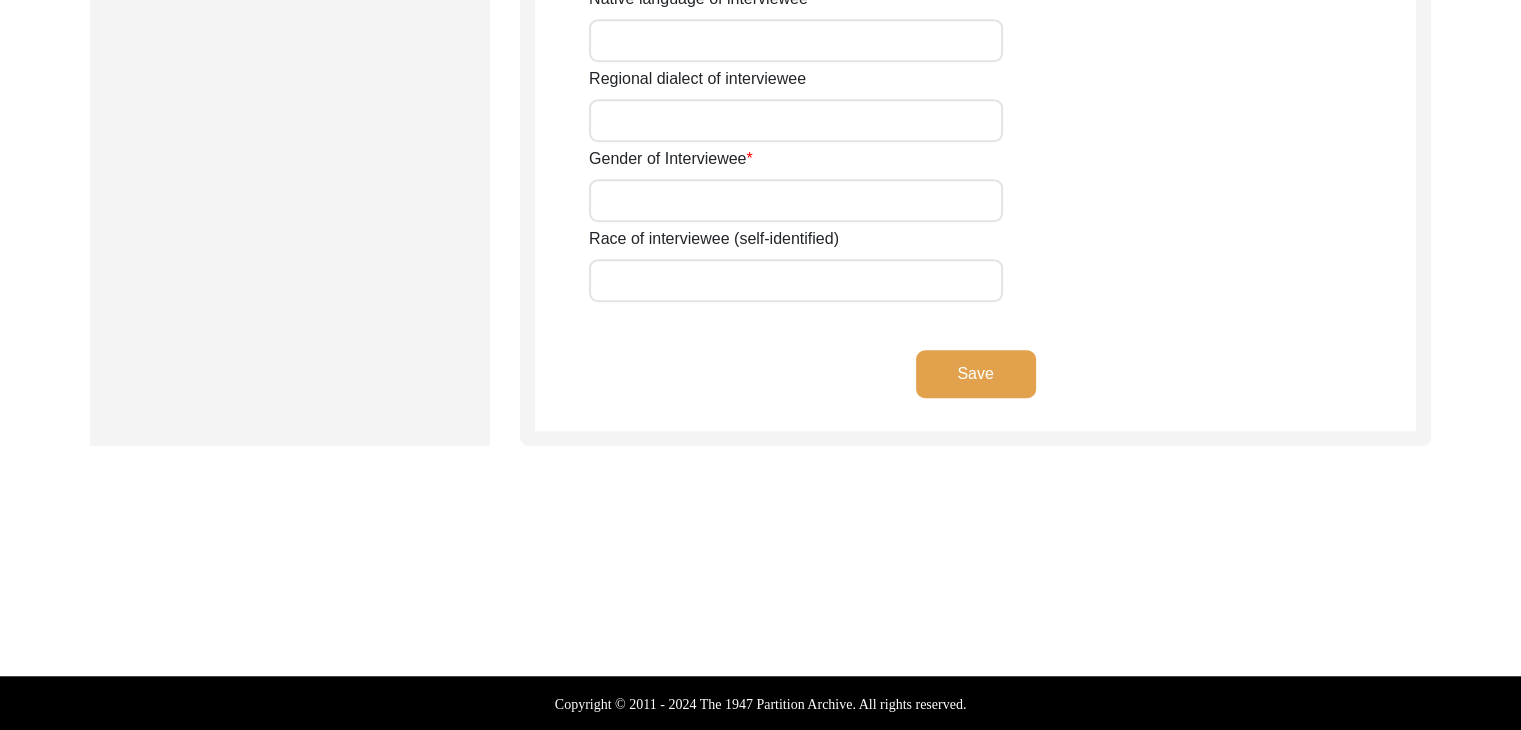 type on "Mrs." 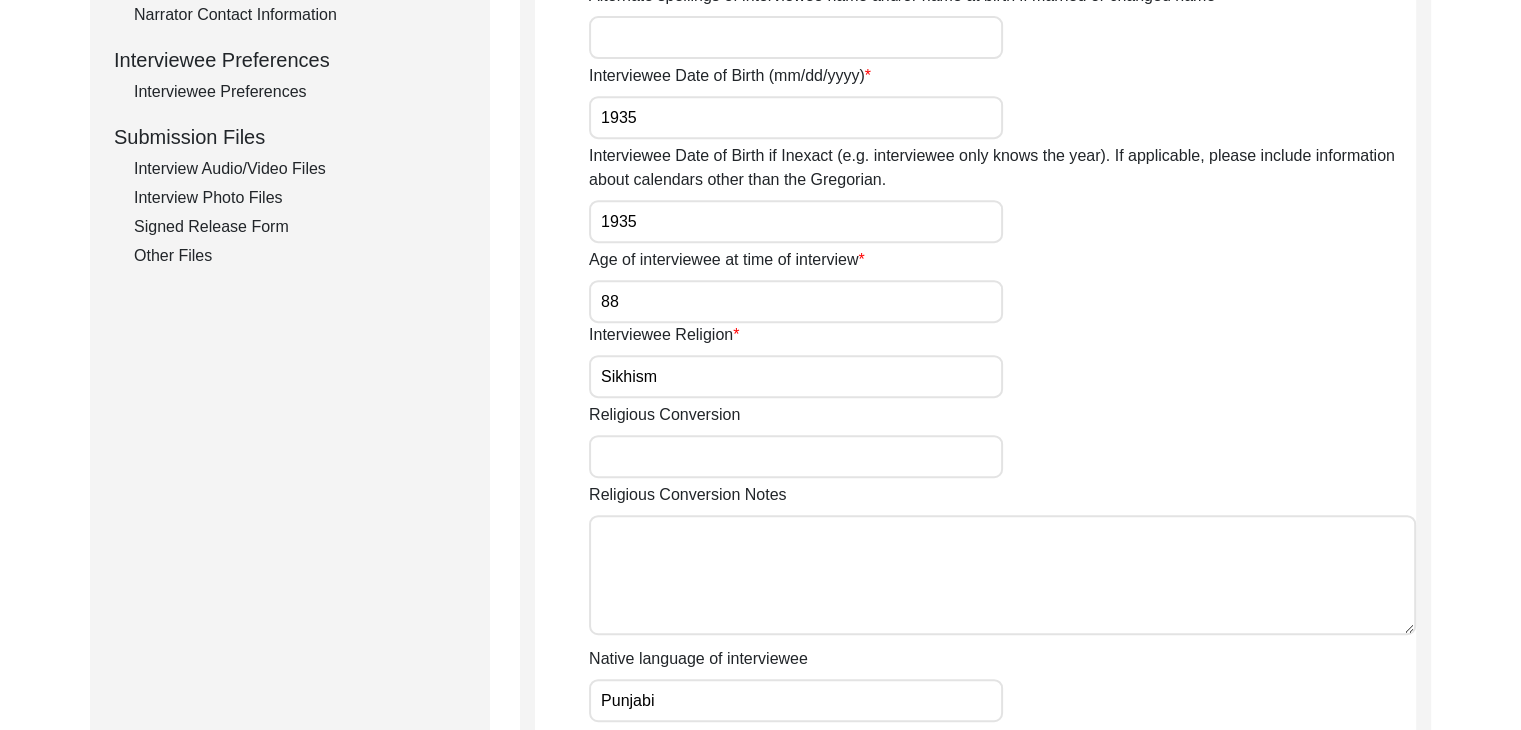 scroll, scrollTop: 829, scrollLeft: 0, axis: vertical 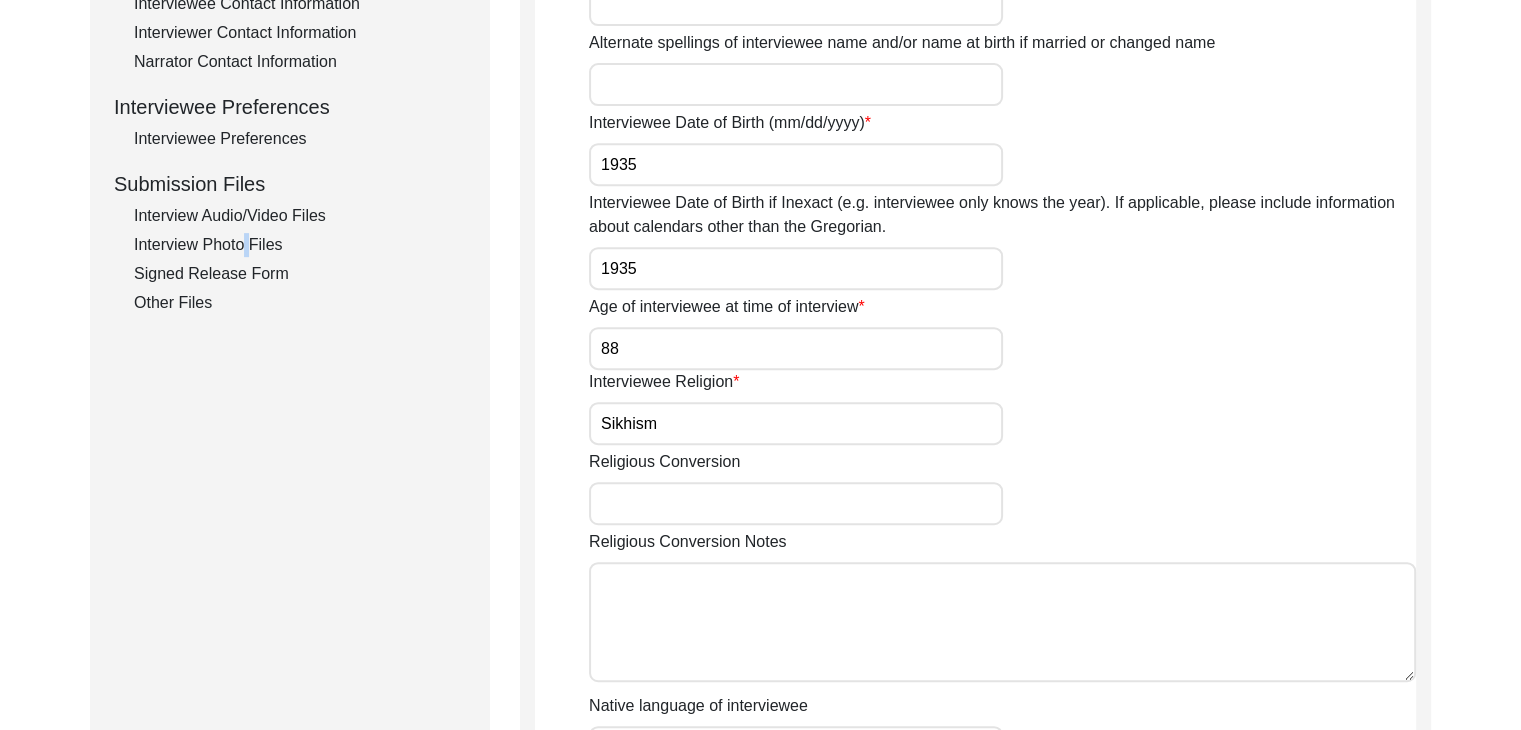 drag, startPoint x: 246, startPoint y: 229, endPoint x: 237, endPoint y: 242, distance: 15.811388 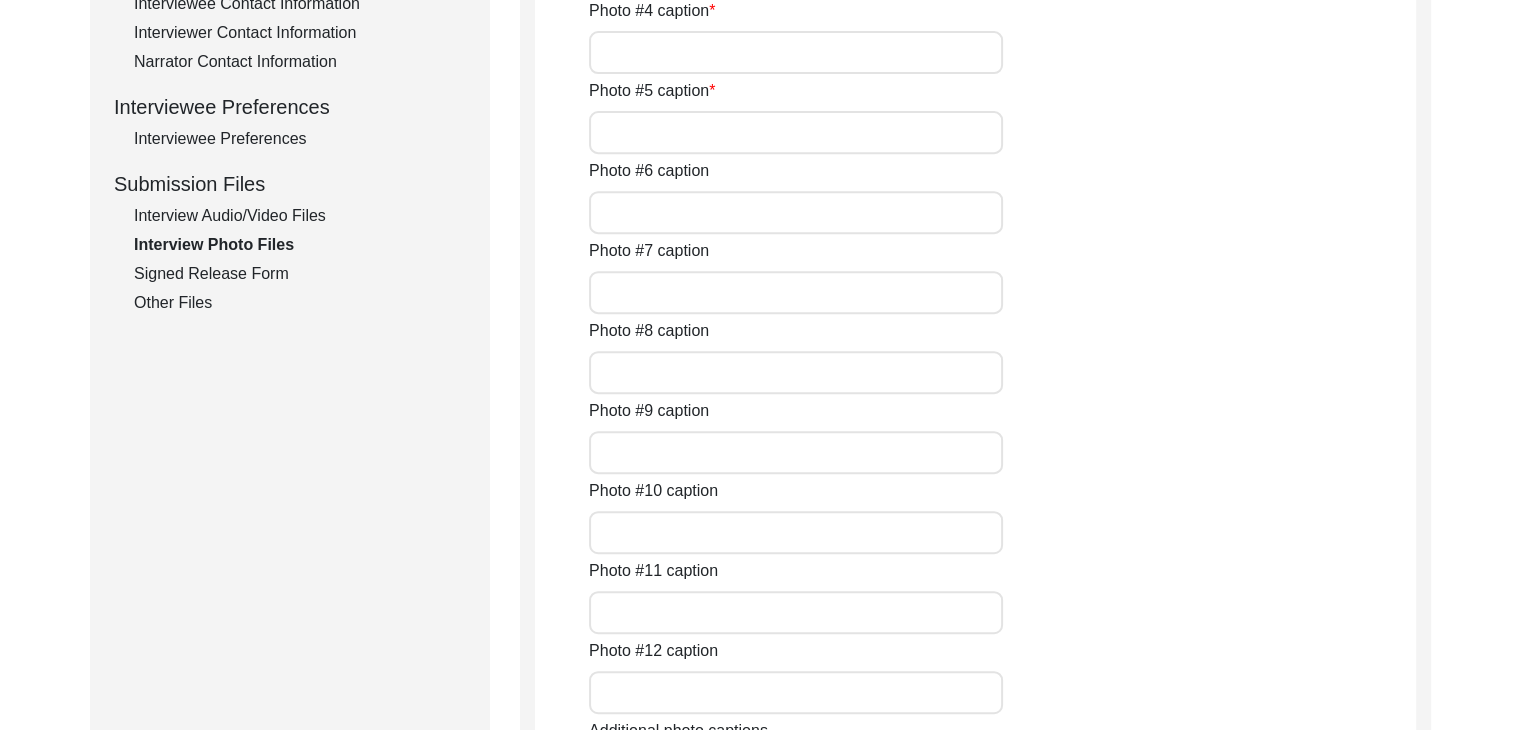 type on "A close pic of Interviewee" 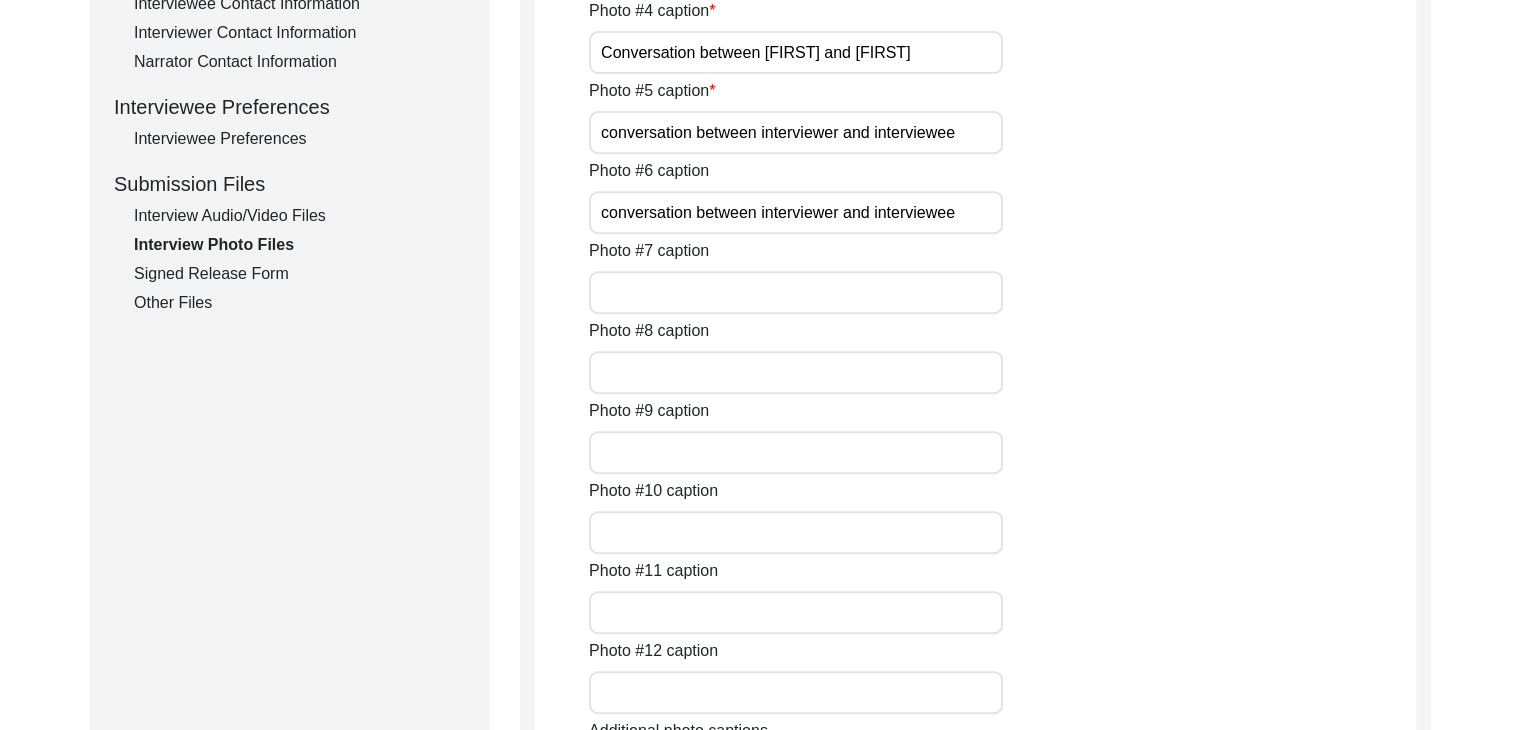 click on "Interview Audio/Video Files" 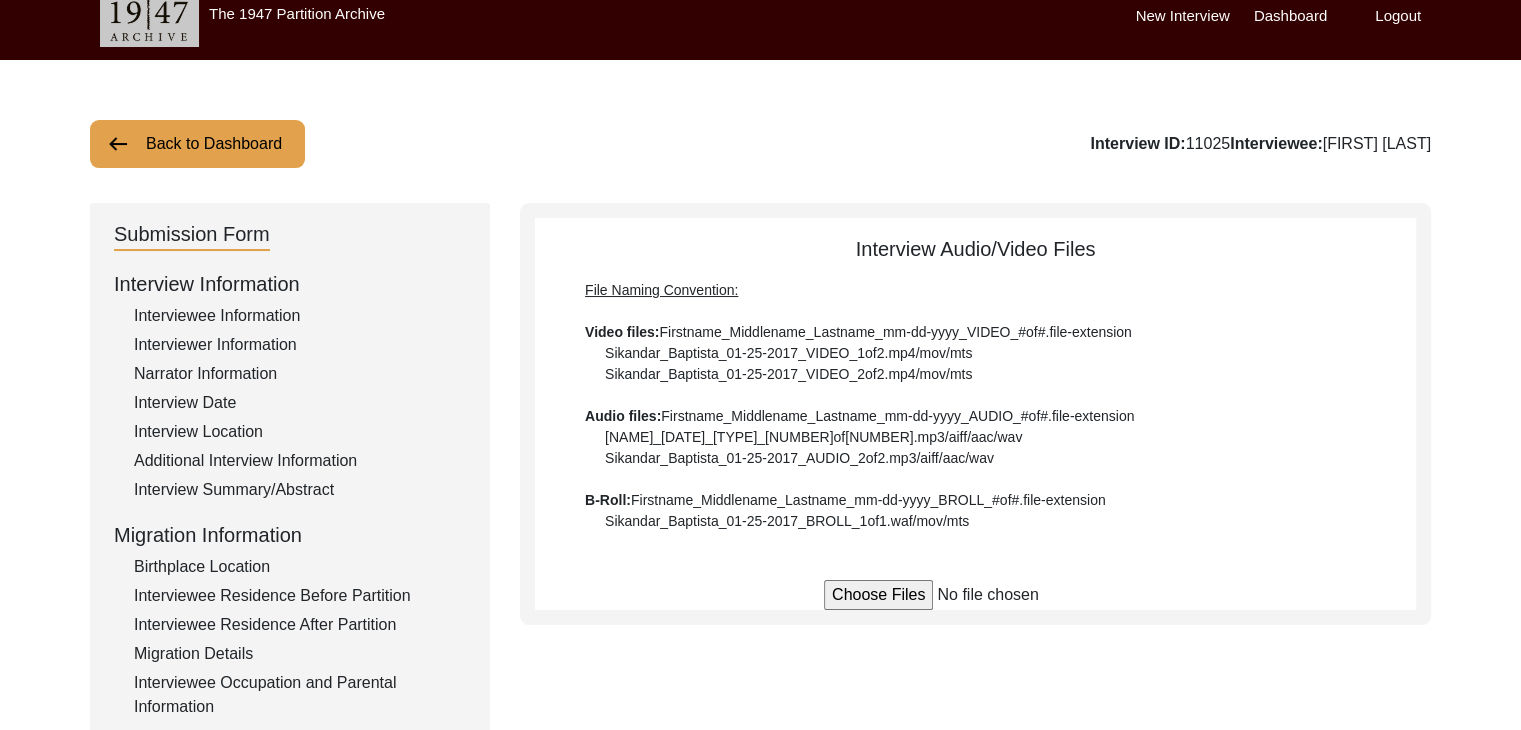 scroll, scrollTop: 15, scrollLeft: 0, axis: vertical 